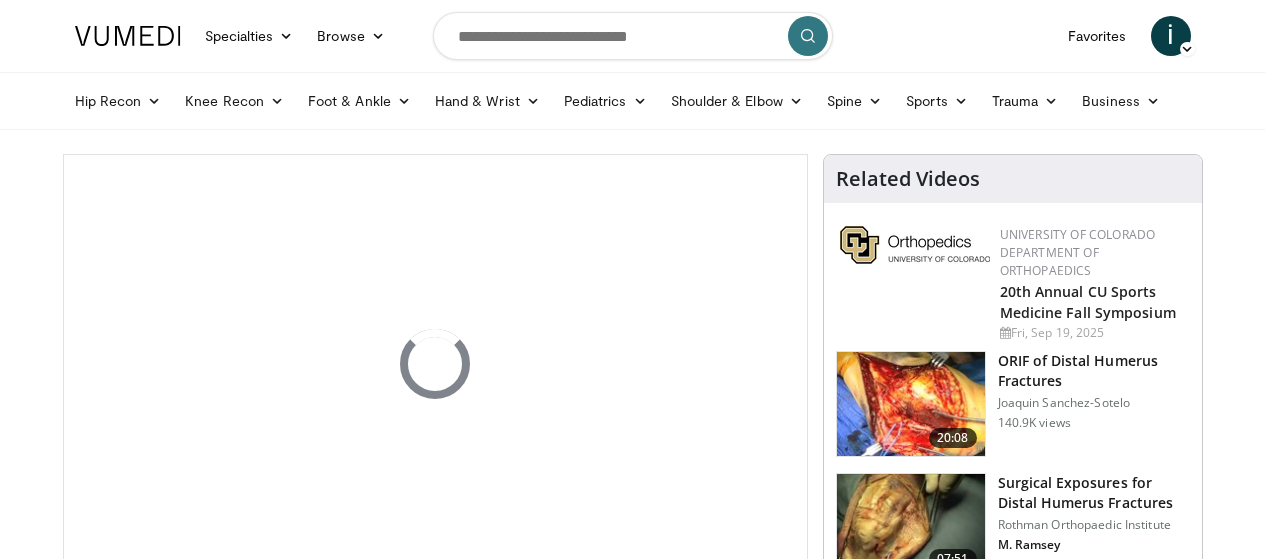 scroll, scrollTop: 0, scrollLeft: 0, axis: both 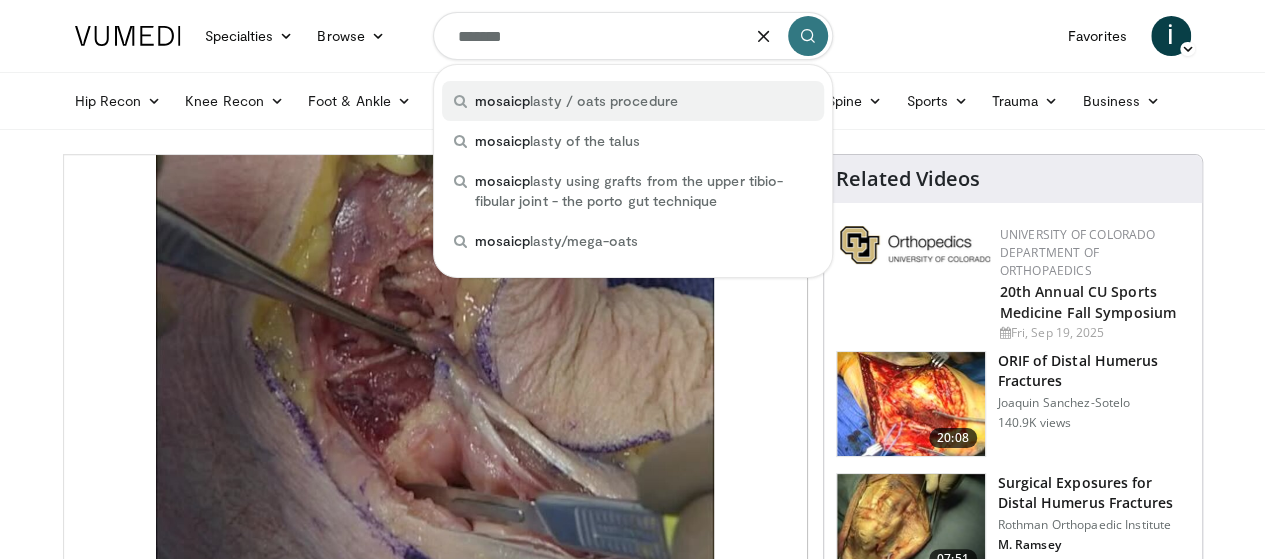 click on "mosaicp lasty / oats procedure" at bounding box center [576, 101] 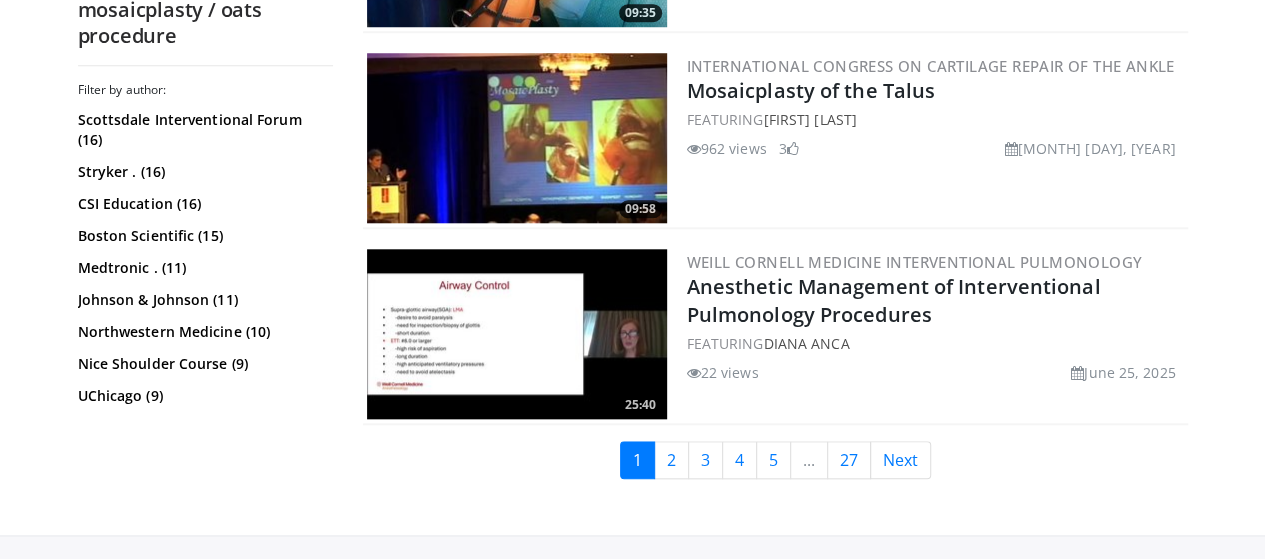scroll, scrollTop: 4700, scrollLeft: 0, axis: vertical 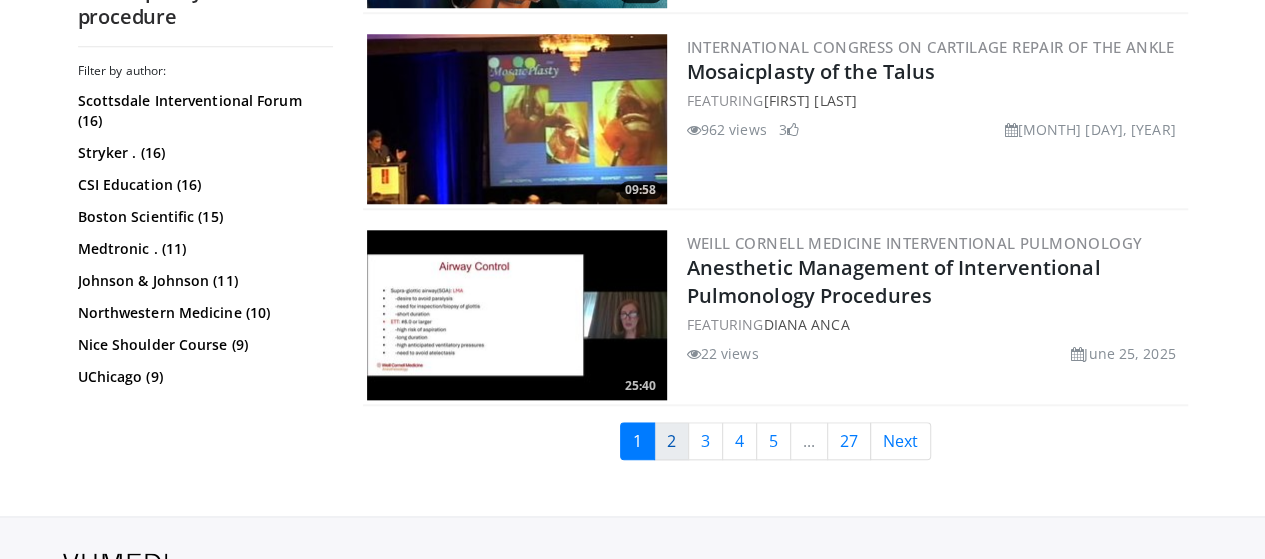 click on "2" at bounding box center [671, 441] 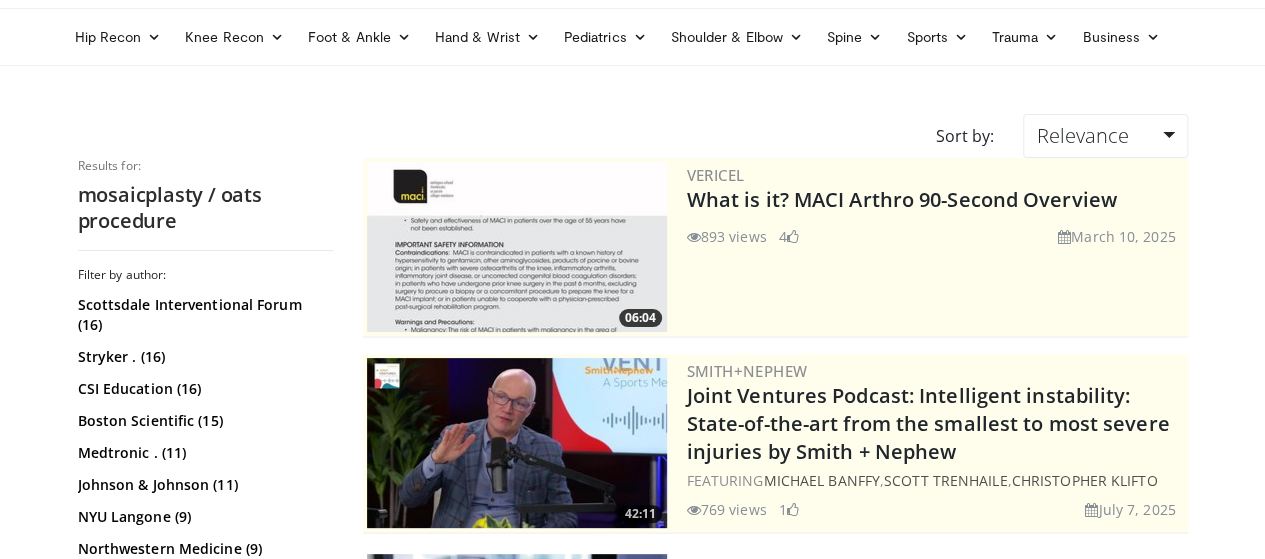 scroll, scrollTop: 0, scrollLeft: 0, axis: both 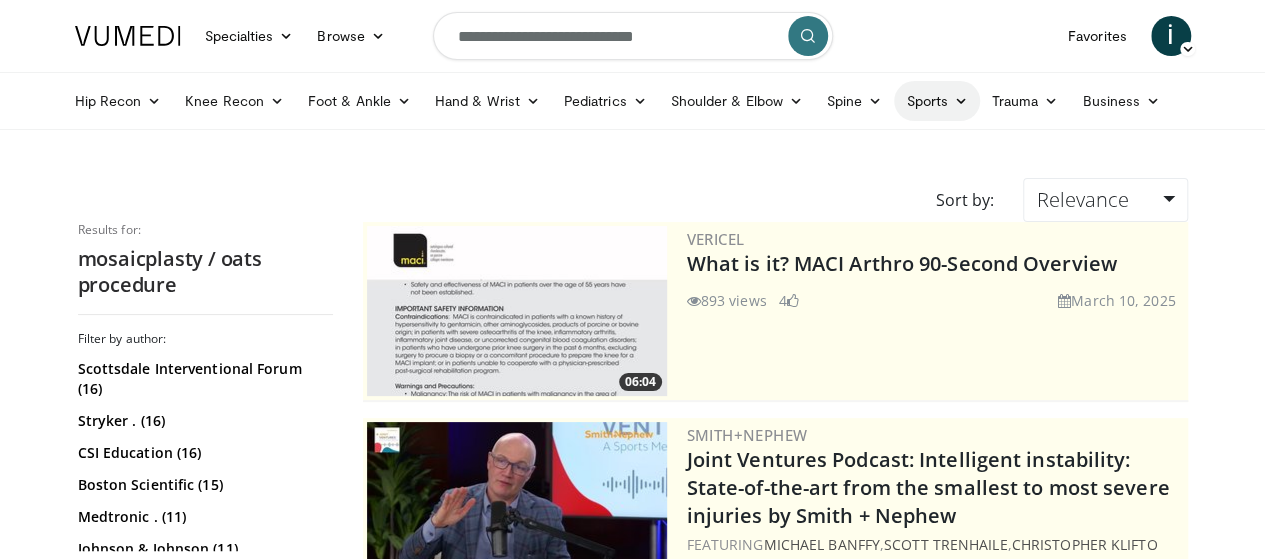 click on "Sports" at bounding box center [937, 101] 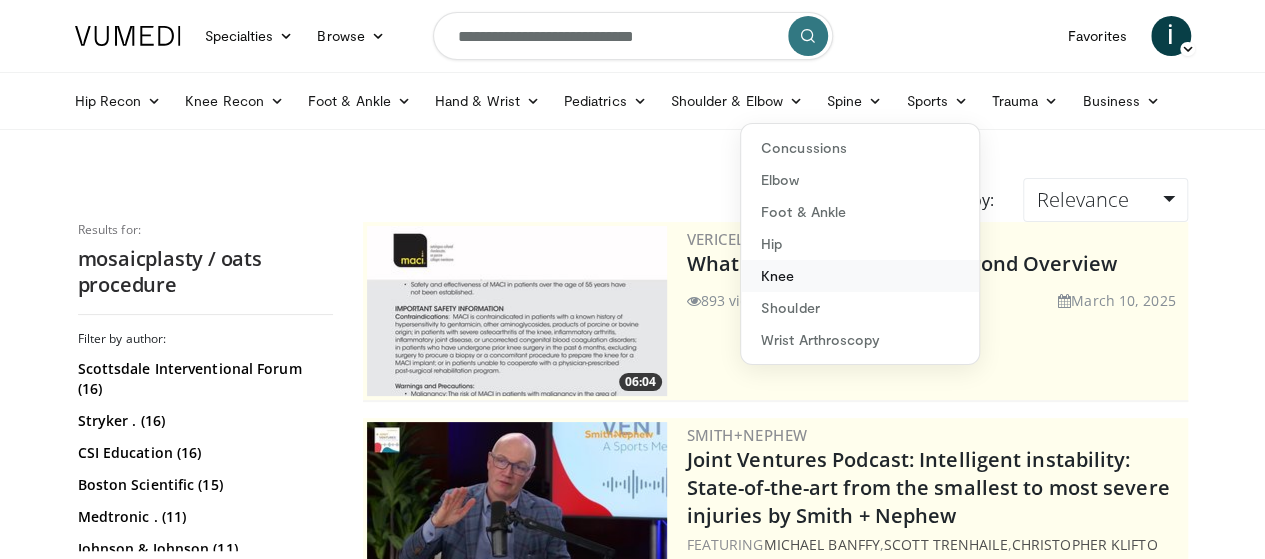 click on "Knee" at bounding box center (860, 276) 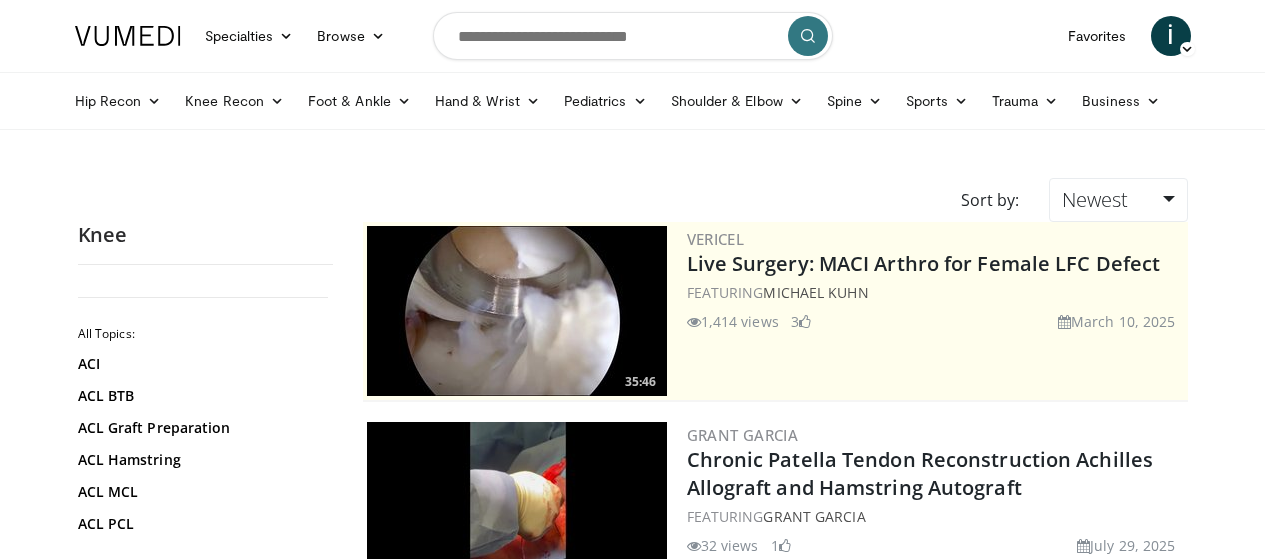 scroll, scrollTop: 0, scrollLeft: 0, axis: both 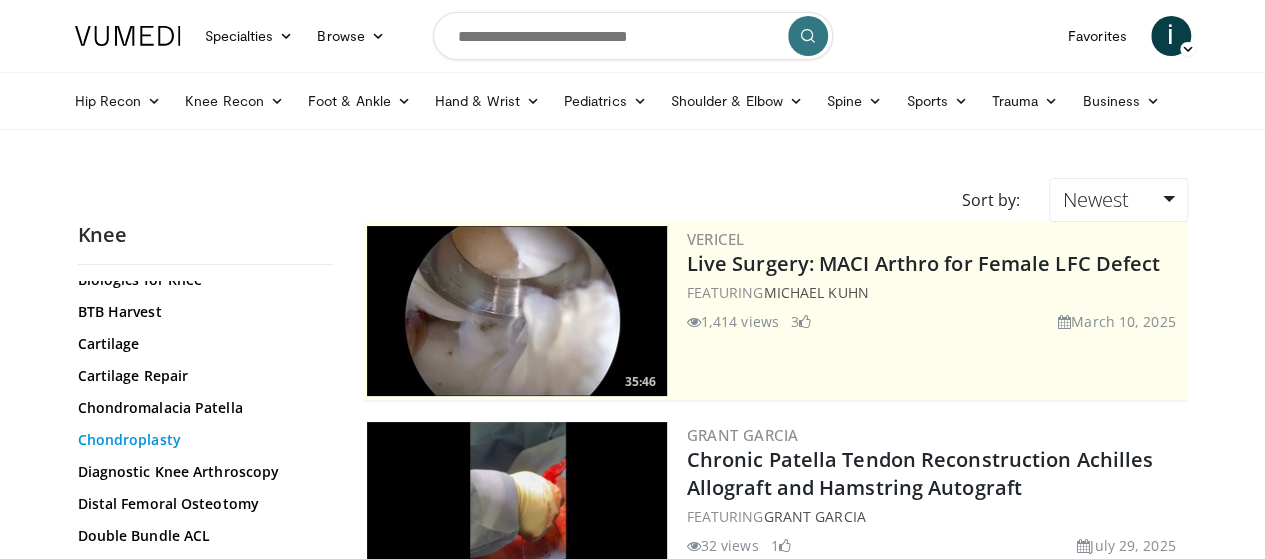 click on "Chondroplasty" at bounding box center [200, 440] 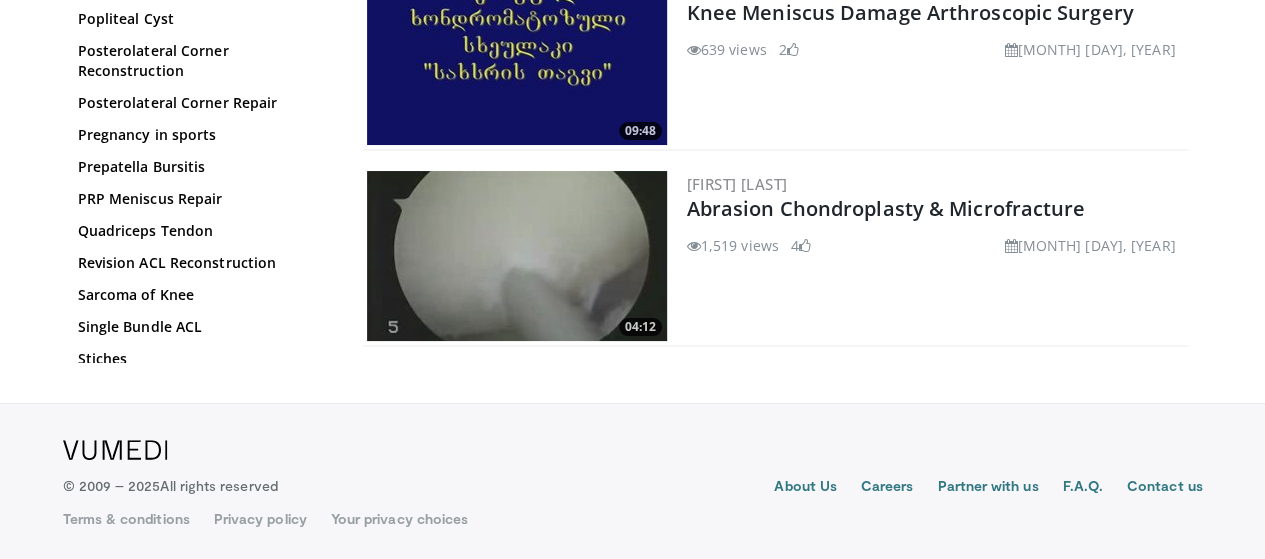 scroll, scrollTop: 3479, scrollLeft: 0, axis: vertical 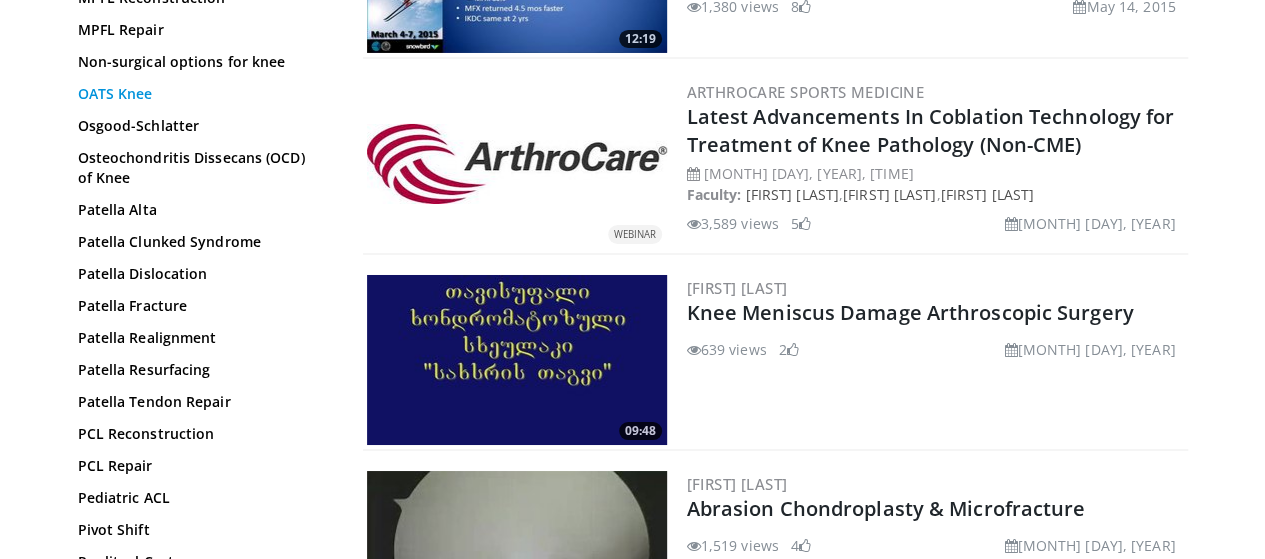 click on "OATS Knee" at bounding box center (200, 94) 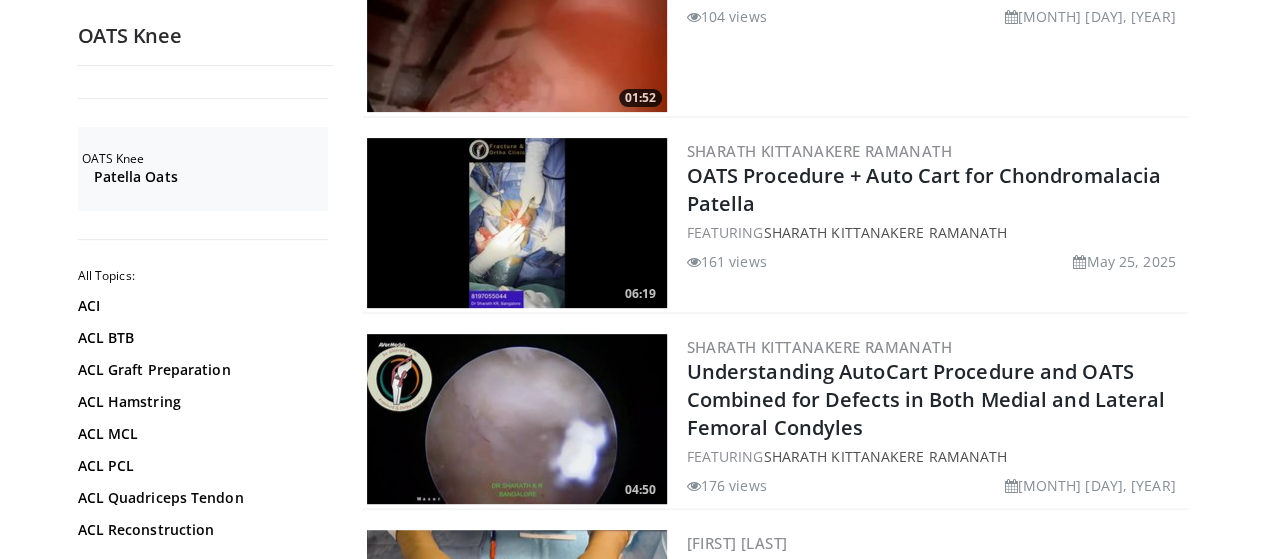 scroll, scrollTop: 300, scrollLeft: 0, axis: vertical 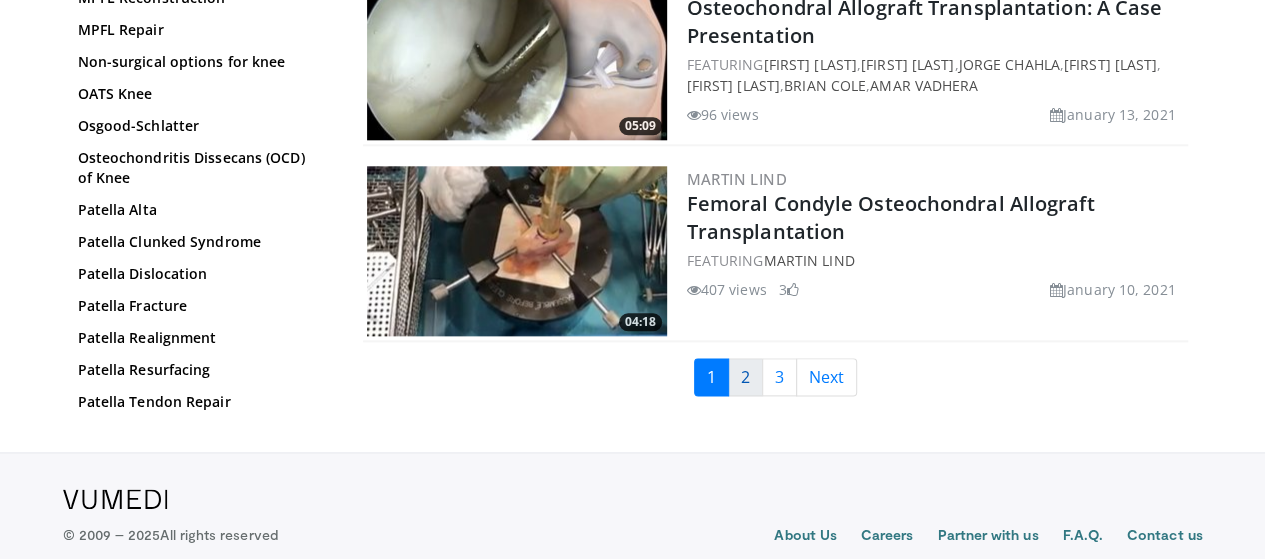 click on "2" at bounding box center [745, 377] 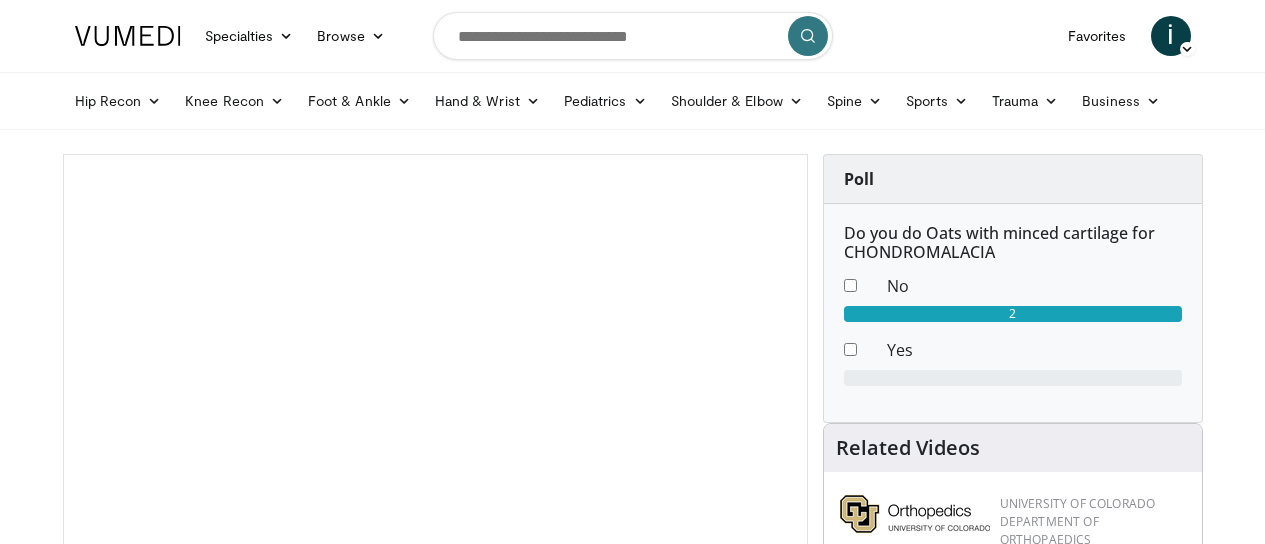 scroll, scrollTop: 0, scrollLeft: 0, axis: both 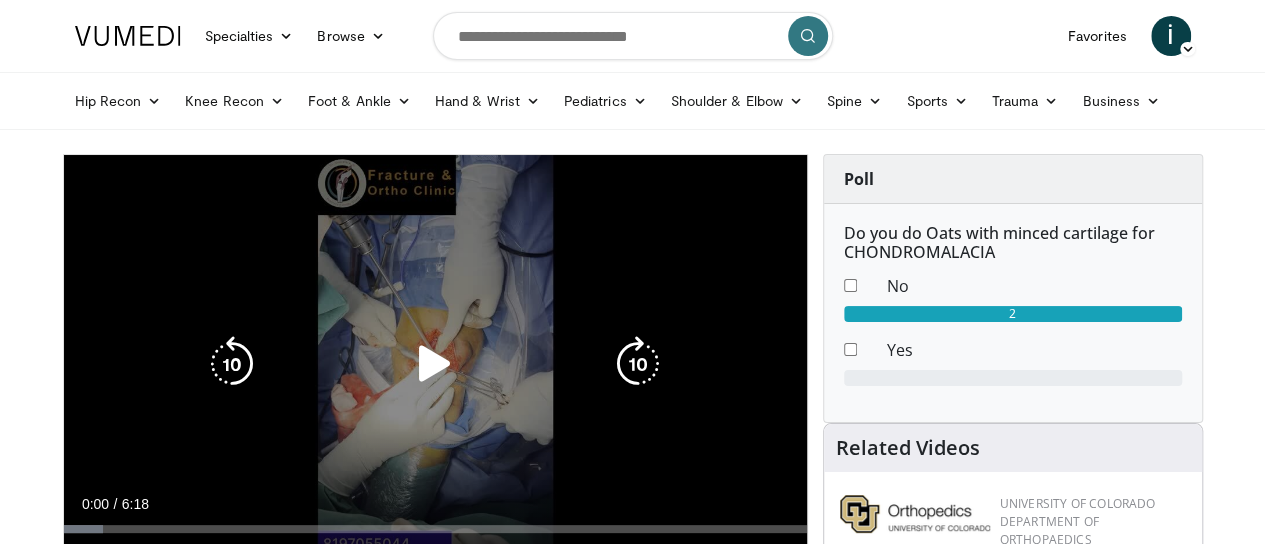 click at bounding box center (435, 364) 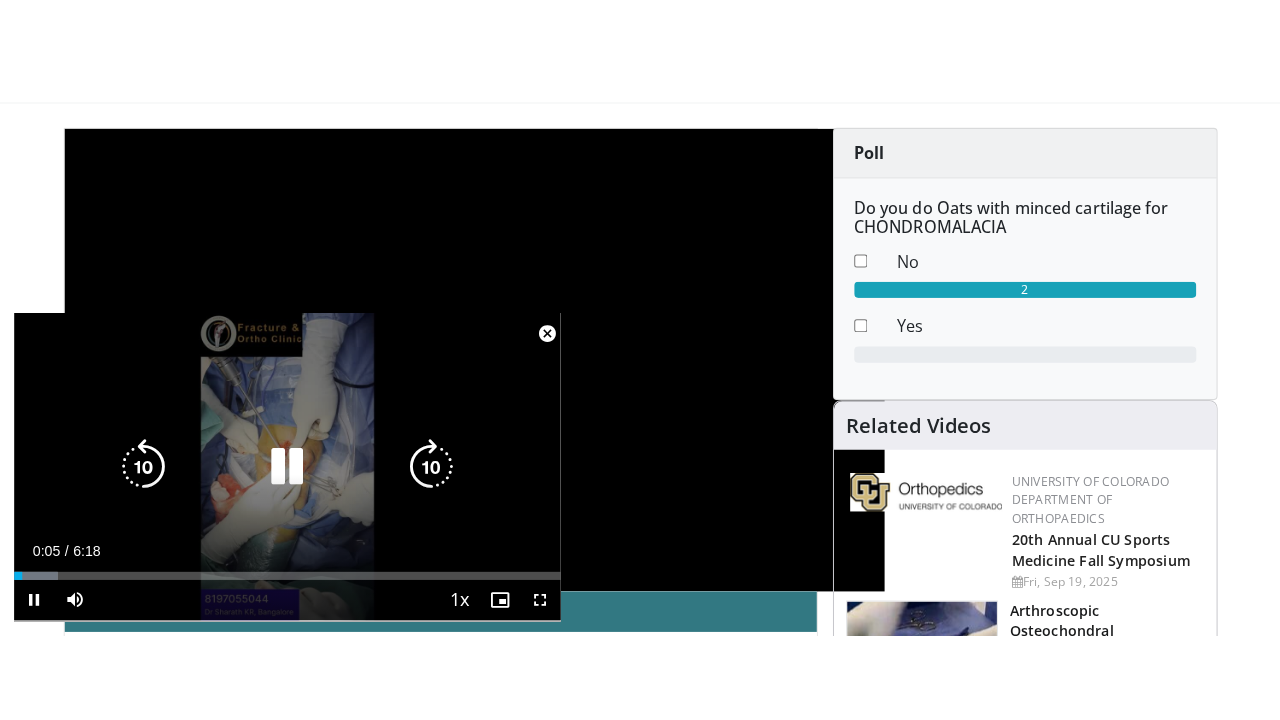 scroll, scrollTop: 500, scrollLeft: 0, axis: vertical 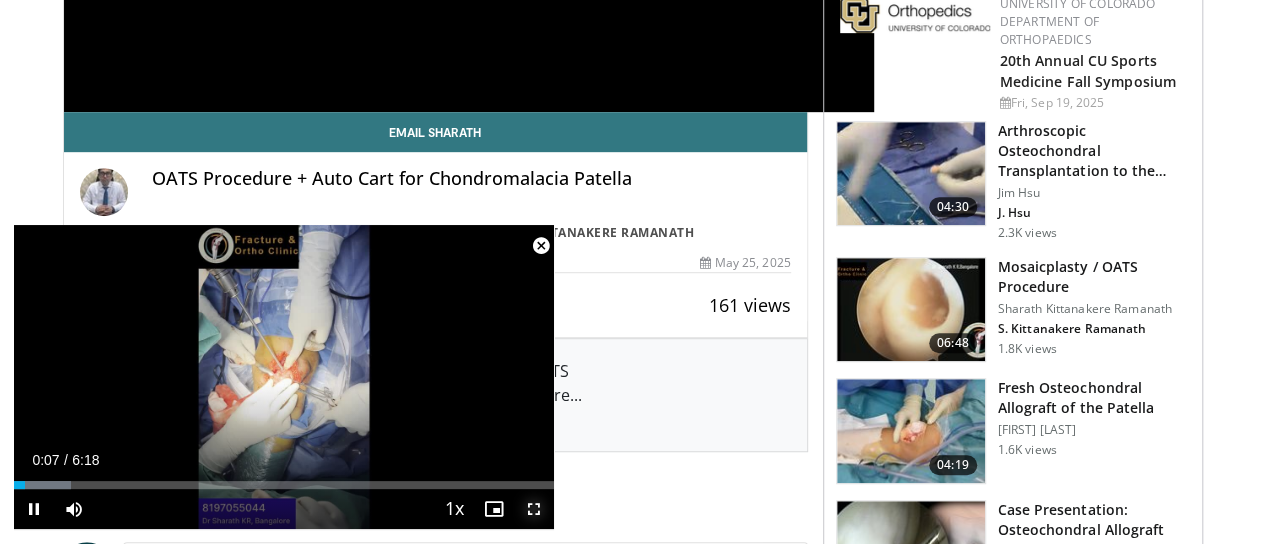 click at bounding box center [534, 509] 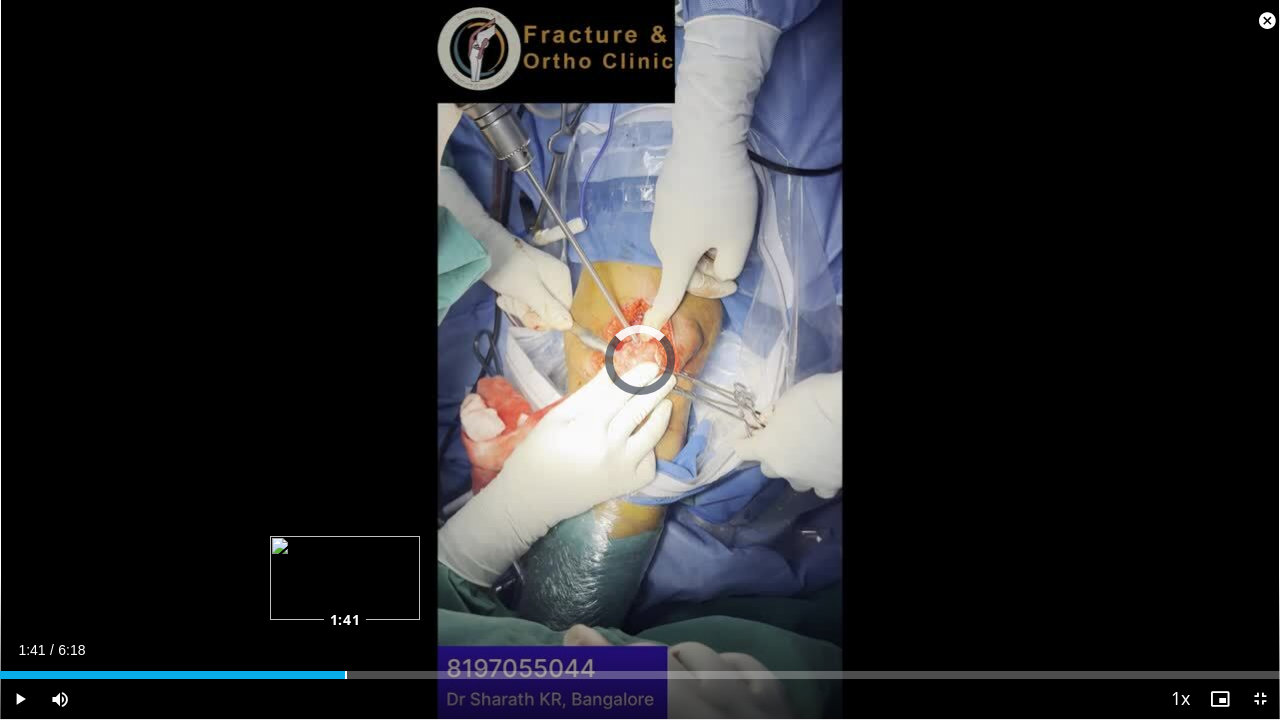 click on "Loaded :  10.56% 1:41 1:41" at bounding box center (640, 669) 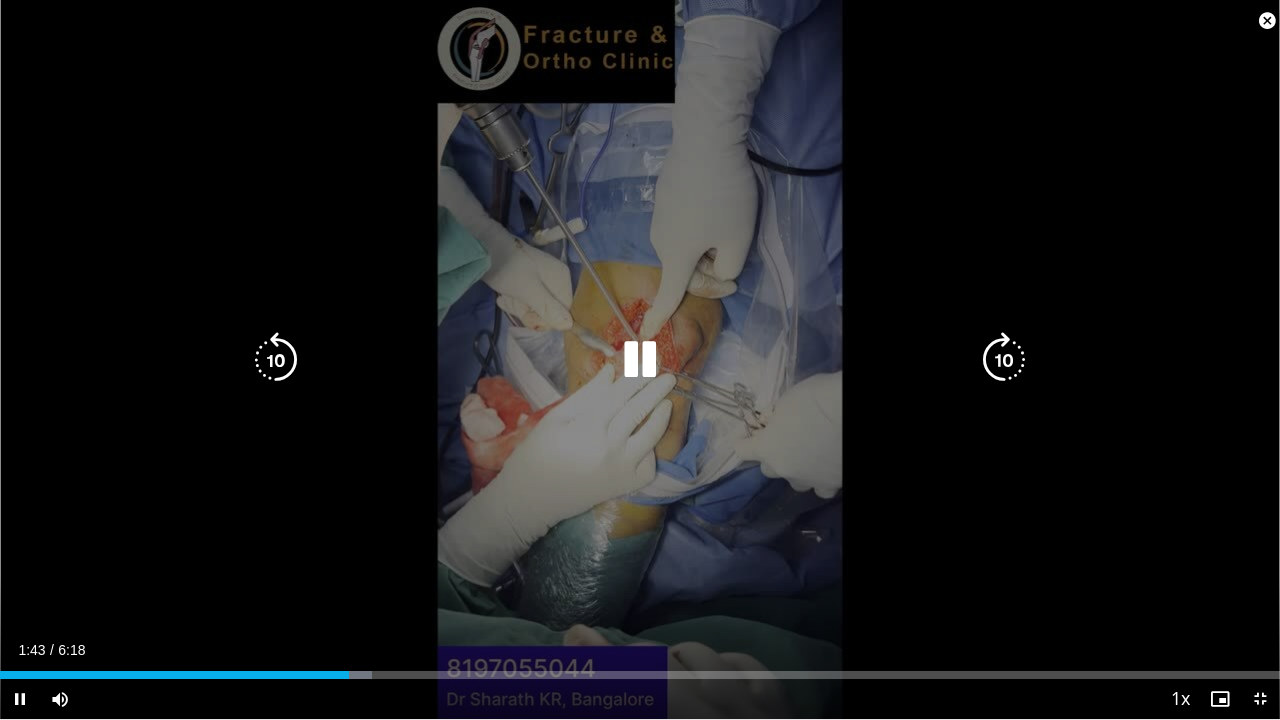 click on "Loaded :  29.05% 1:43 2:51" at bounding box center [640, 669] 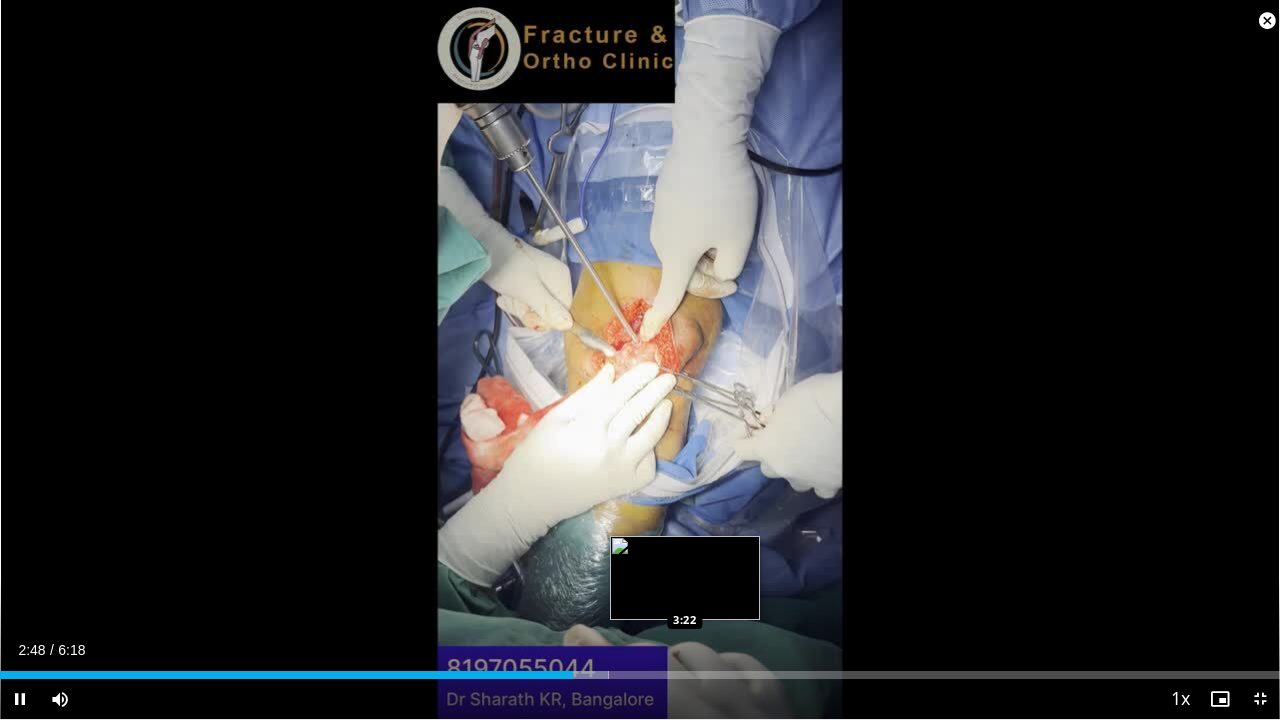 click on "Loaded :  47.54% 2:49 3:22" at bounding box center (640, 675) 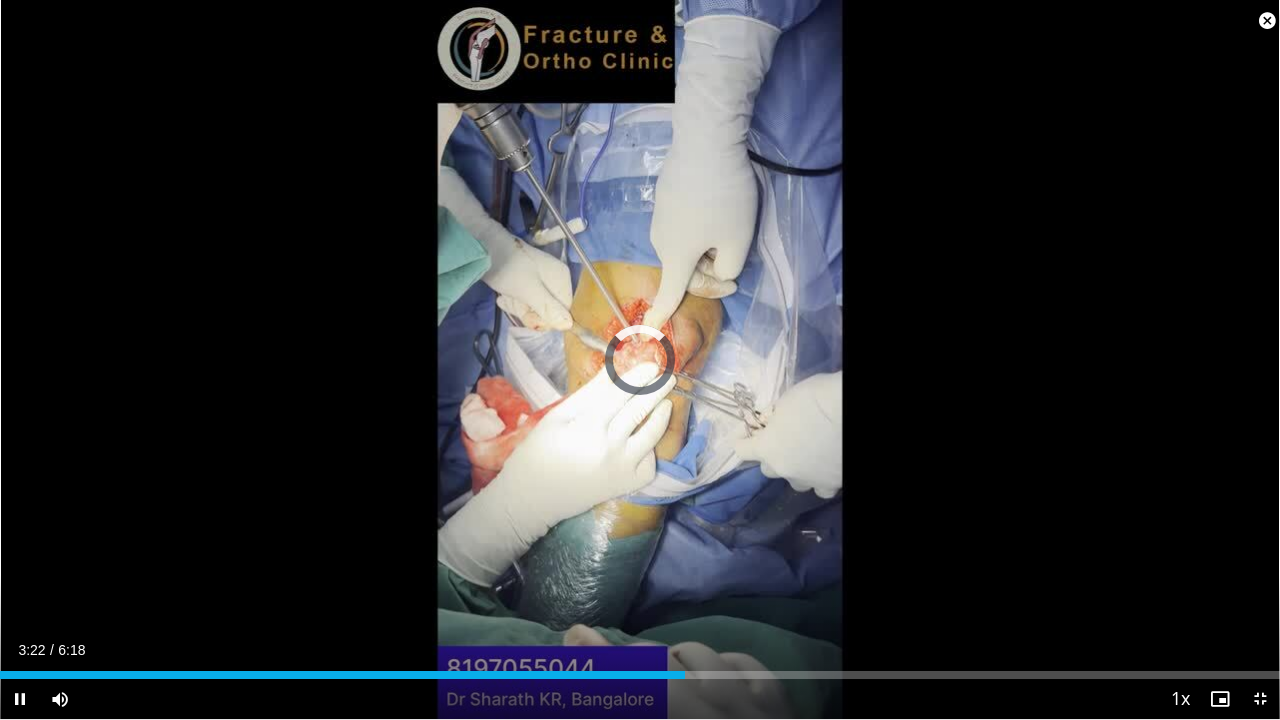 click at bounding box center [1267, 21] 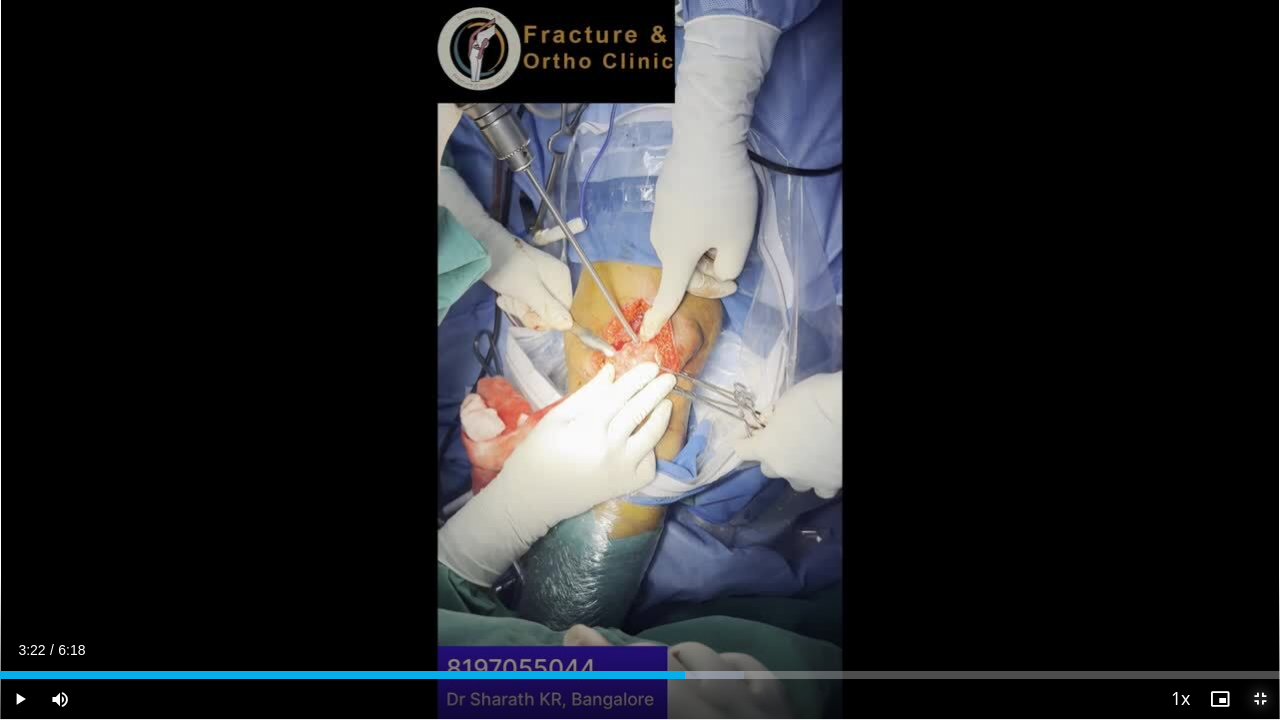 click at bounding box center (1260, 699) 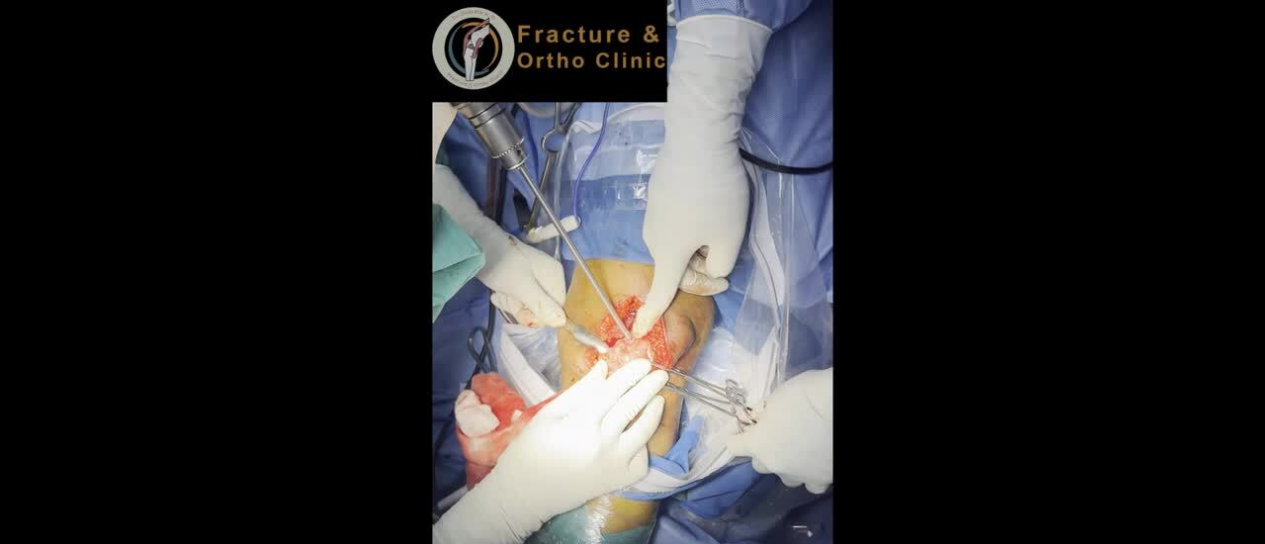 scroll, scrollTop: 0, scrollLeft: 0, axis: both 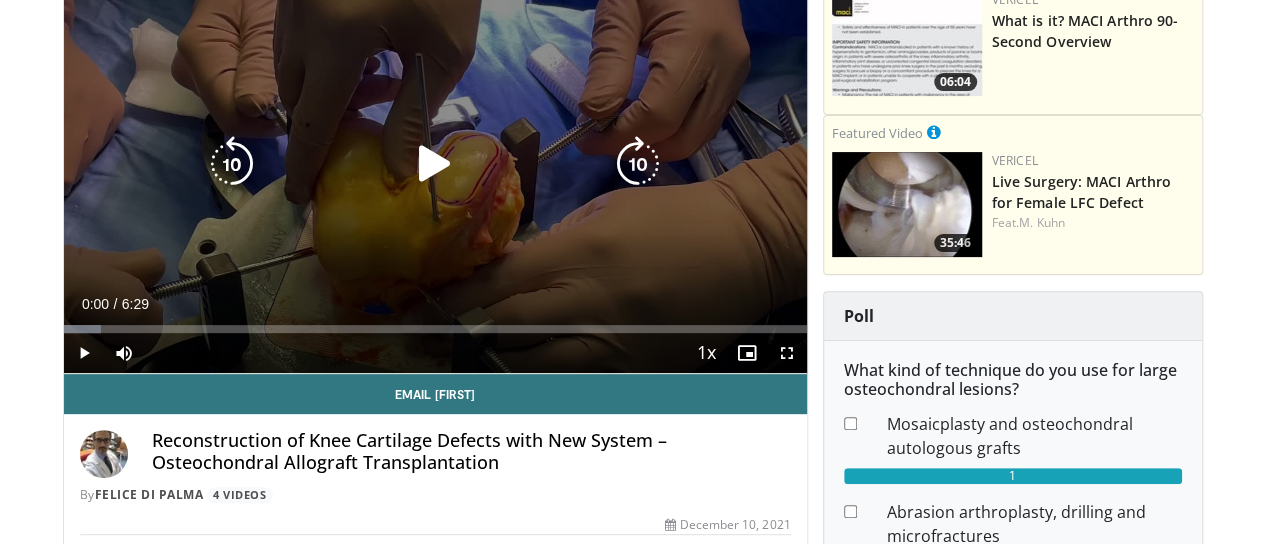 drag, startPoint x: 408, startPoint y: 183, endPoint x: 410, endPoint y: 193, distance: 10.198039 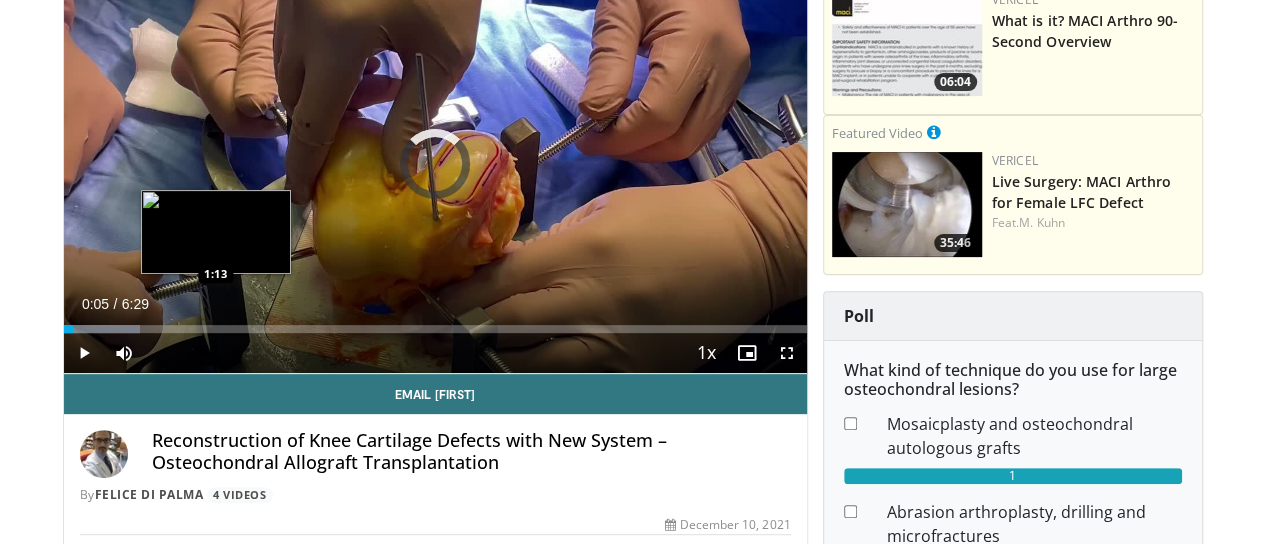 click on "Loaded :  10.24% 0:05 1:13" at bounding box center (435, 329) 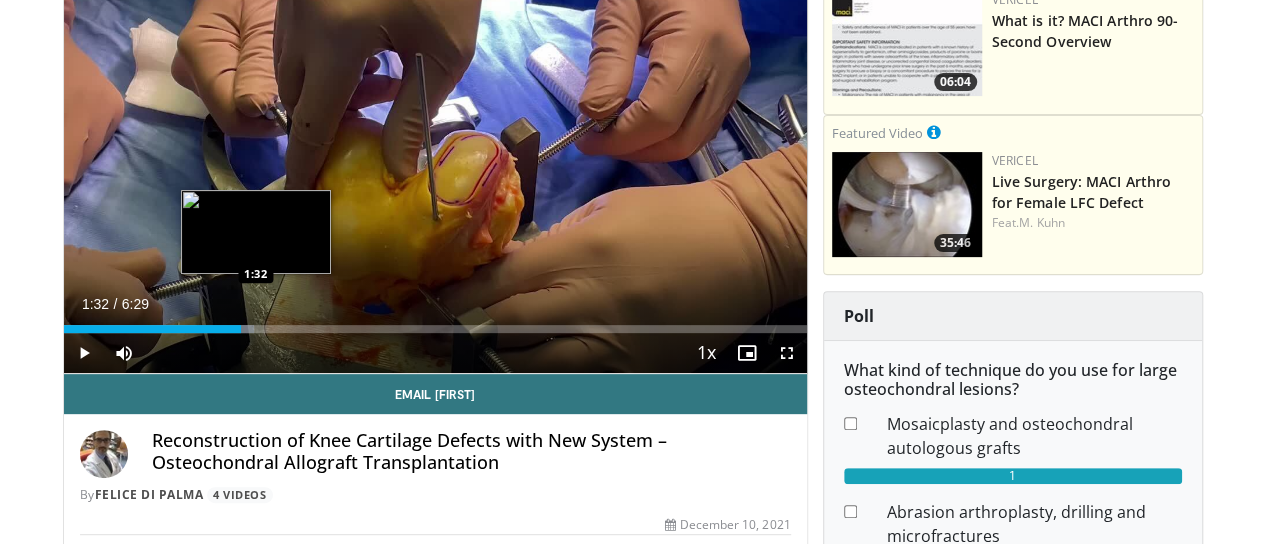 click on "Loaded :  25.68% 1:32 1:32" at bounding box center (435, 329) 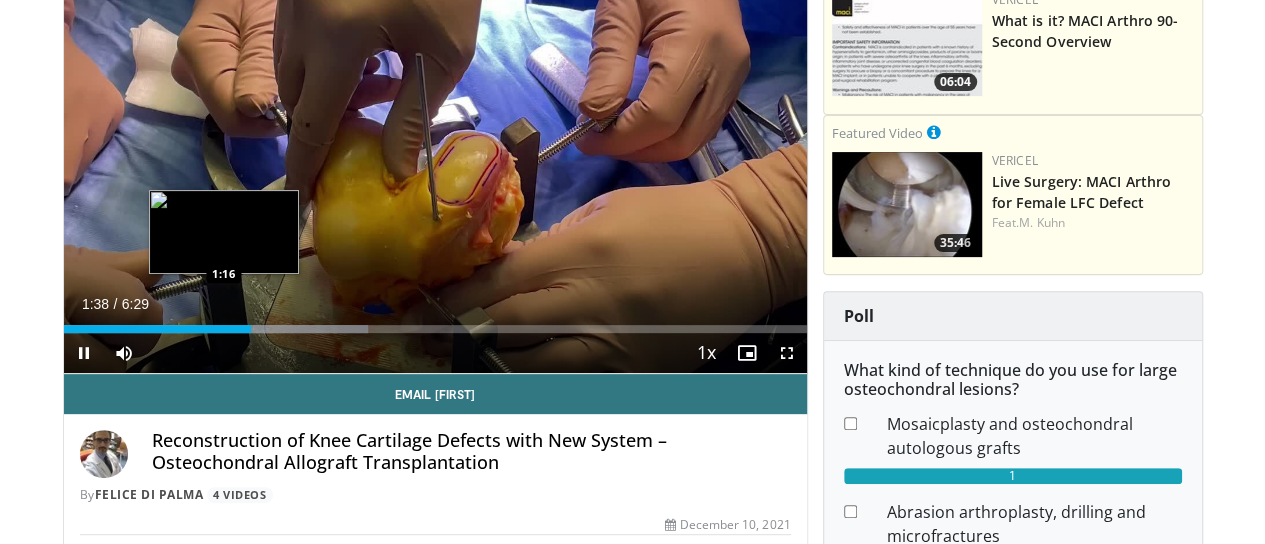 click on "1:38" at bounding box center [158, 329] 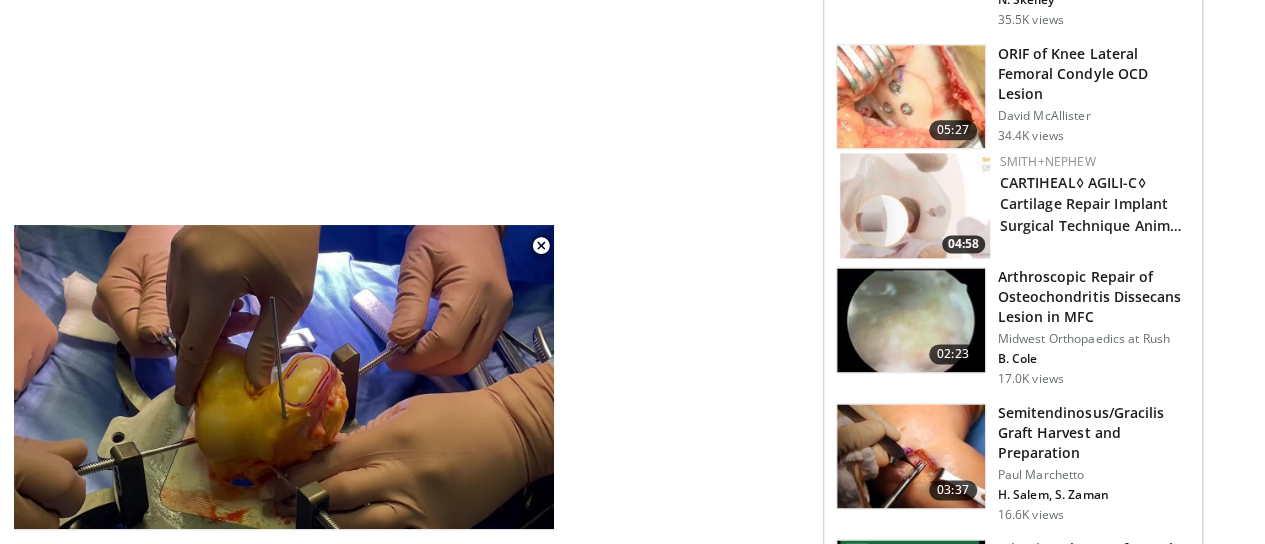 scroll, scrollTop: 1100, scrollLeft: 0, axis: vertical 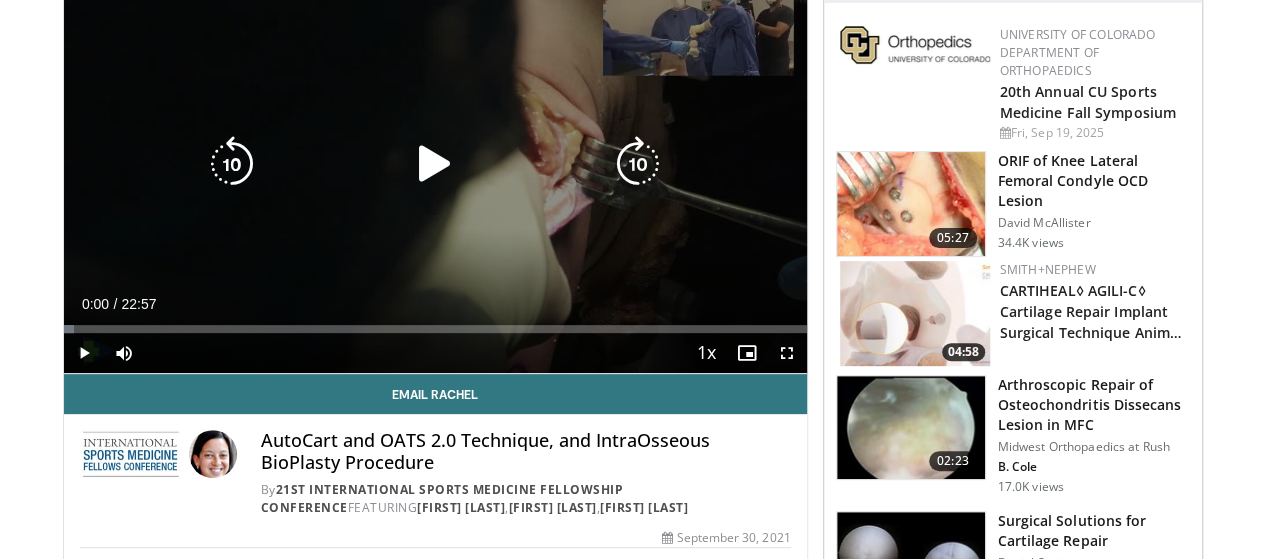 click at bounding box center (435, 164) 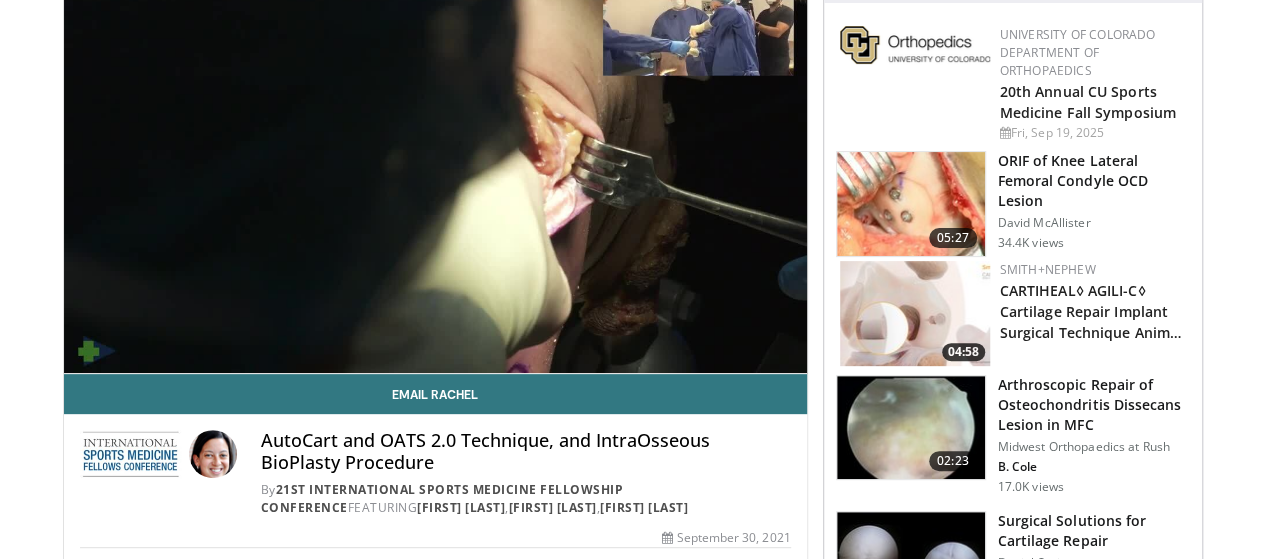 click on "10 seconds
Tap to unmute" at bounding box center (435, 164) 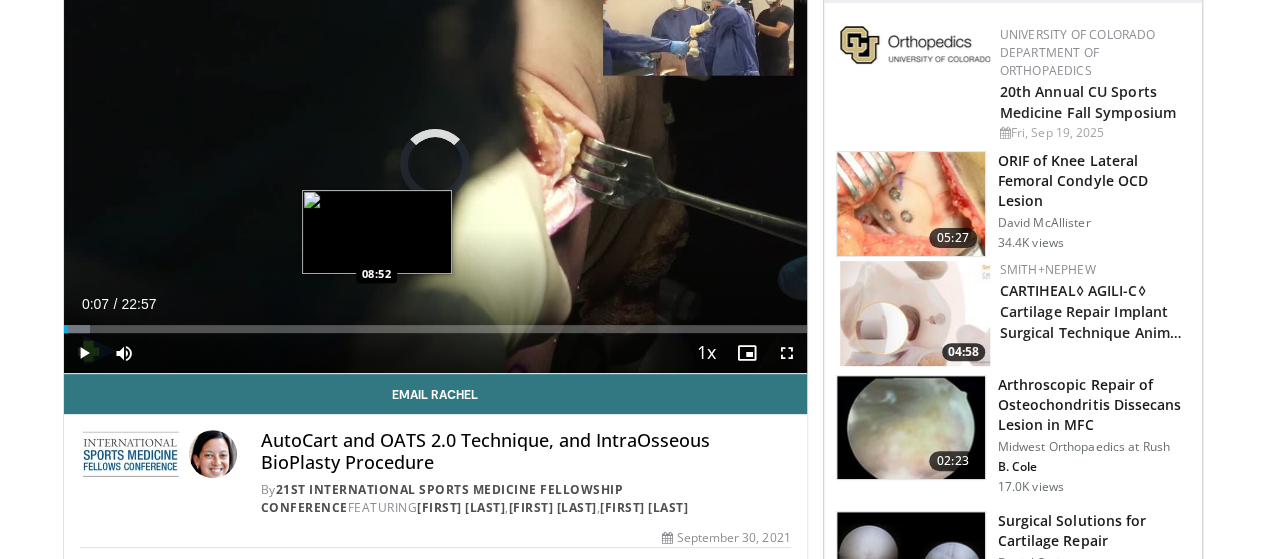 click on "Loaded :  3.59% 00:07 08:52" at bounding box center [435, 329] 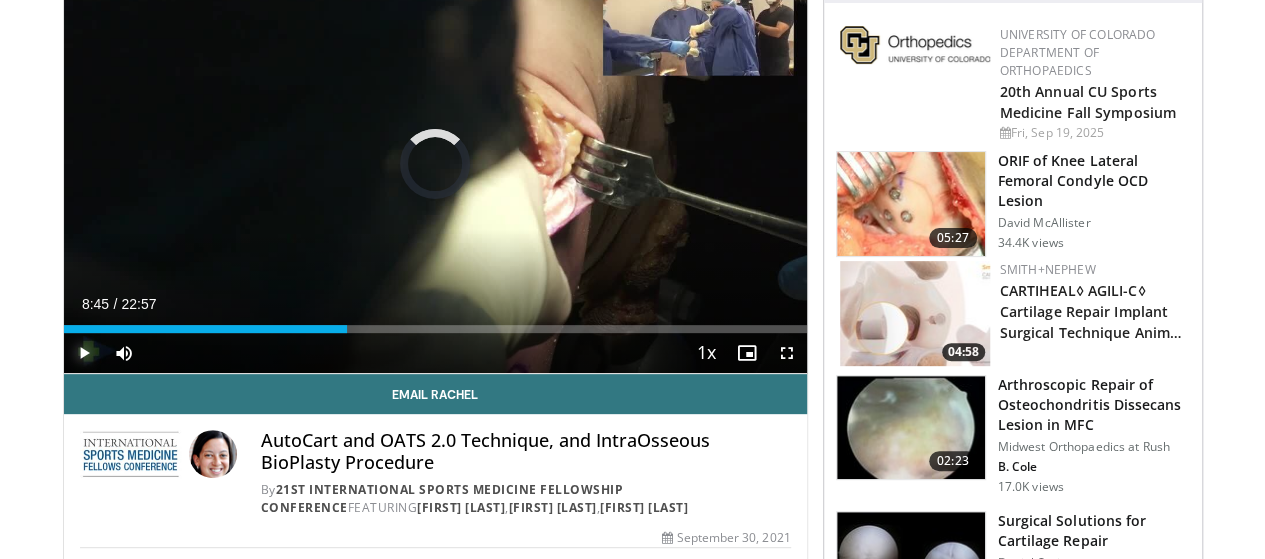 click at bounding box center [84, 353] 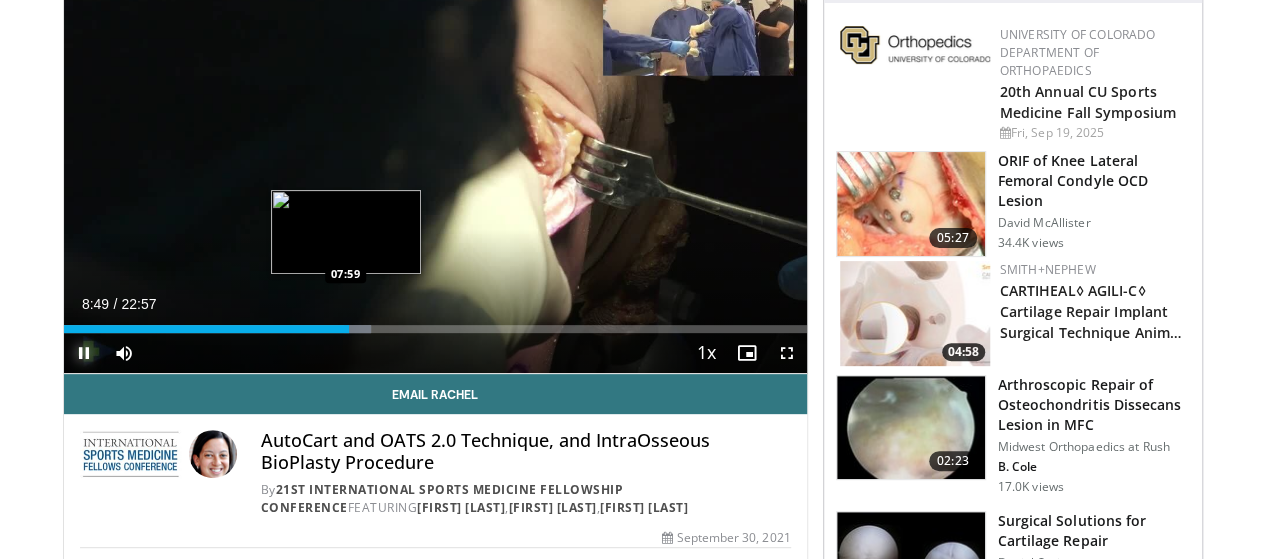 click on "08:49" at bounding box center (207, 329) 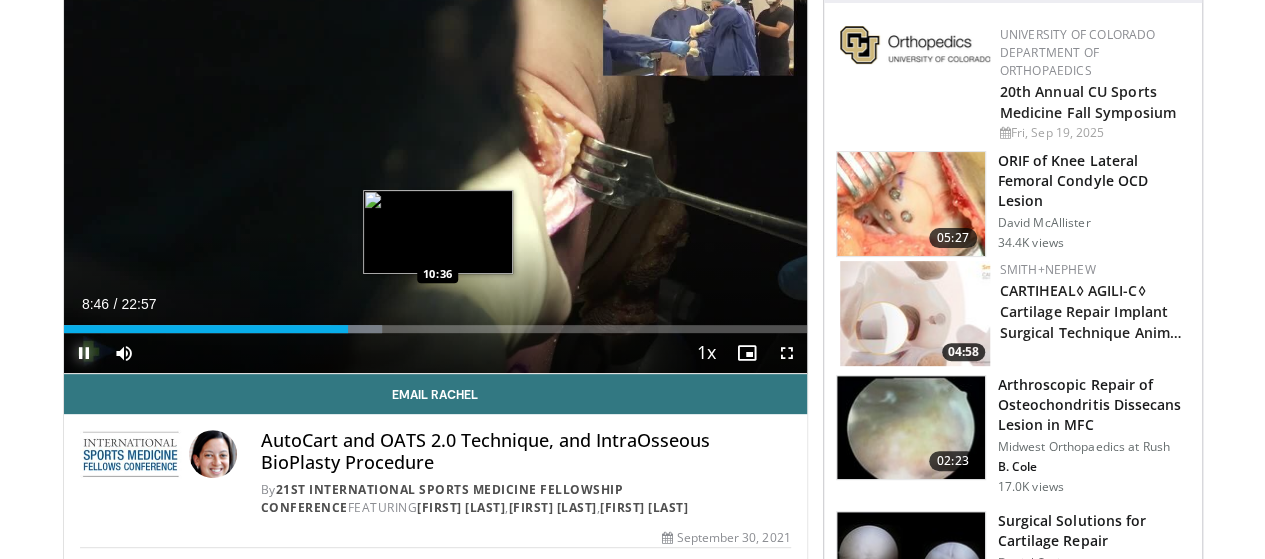 click on "Loaded :  42.83% 08:46 10:36" at bounding box center (435, 323) 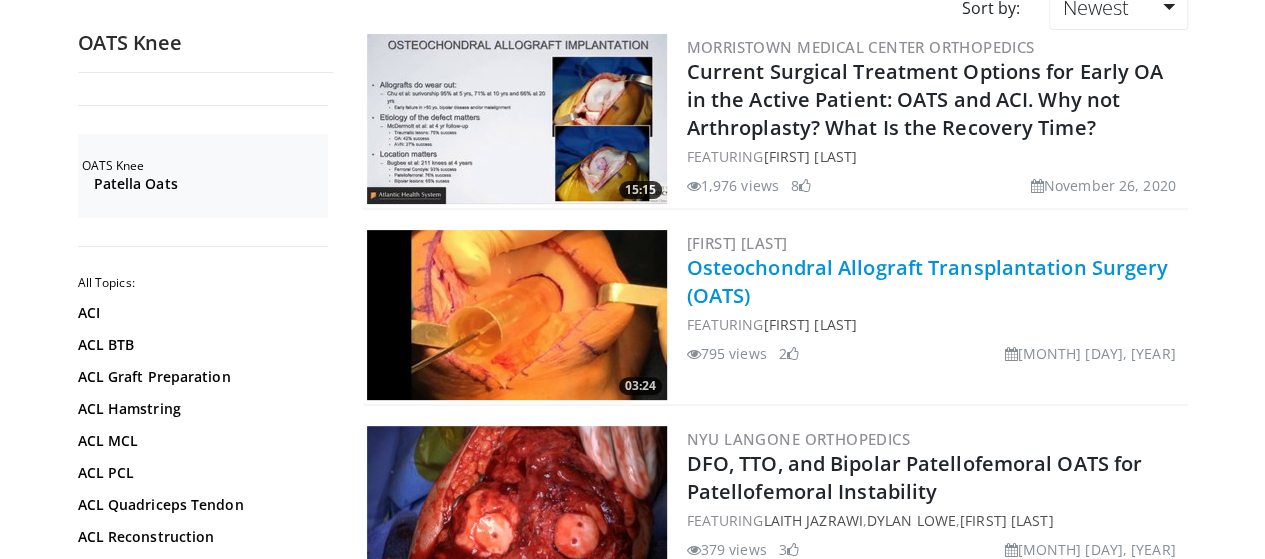 scroll, scrollTop: 200, scrollLeft: 0, axis: vertical 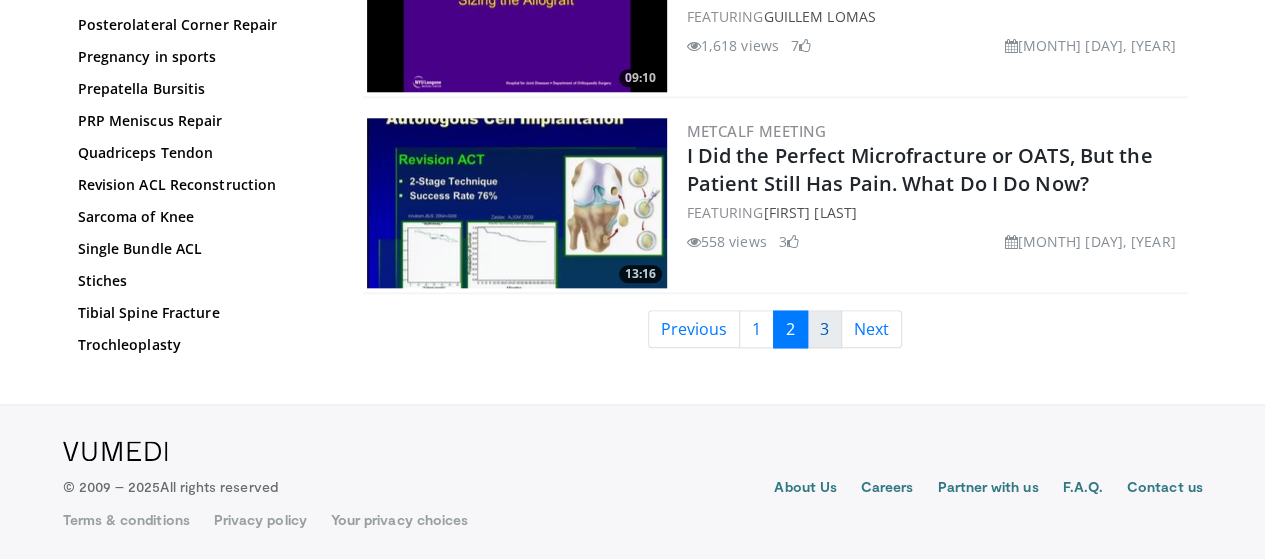 click on "3" at bounding box center (824, 329) 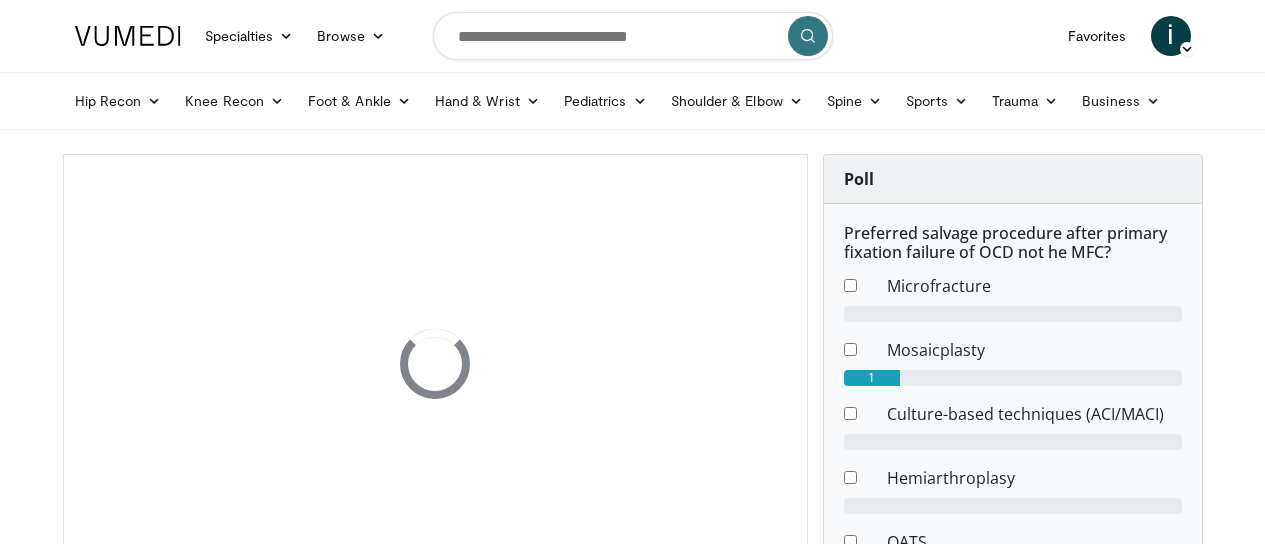scroll, scrollTop: 0, scrollLeft: 0, axis: both 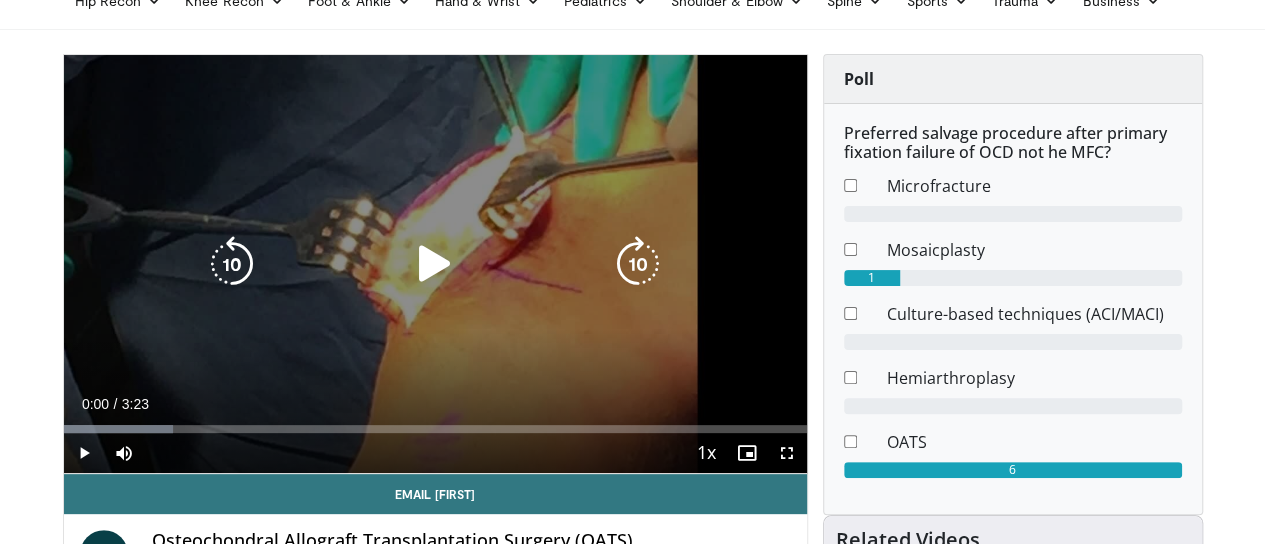click at bounding box center [435, 264] 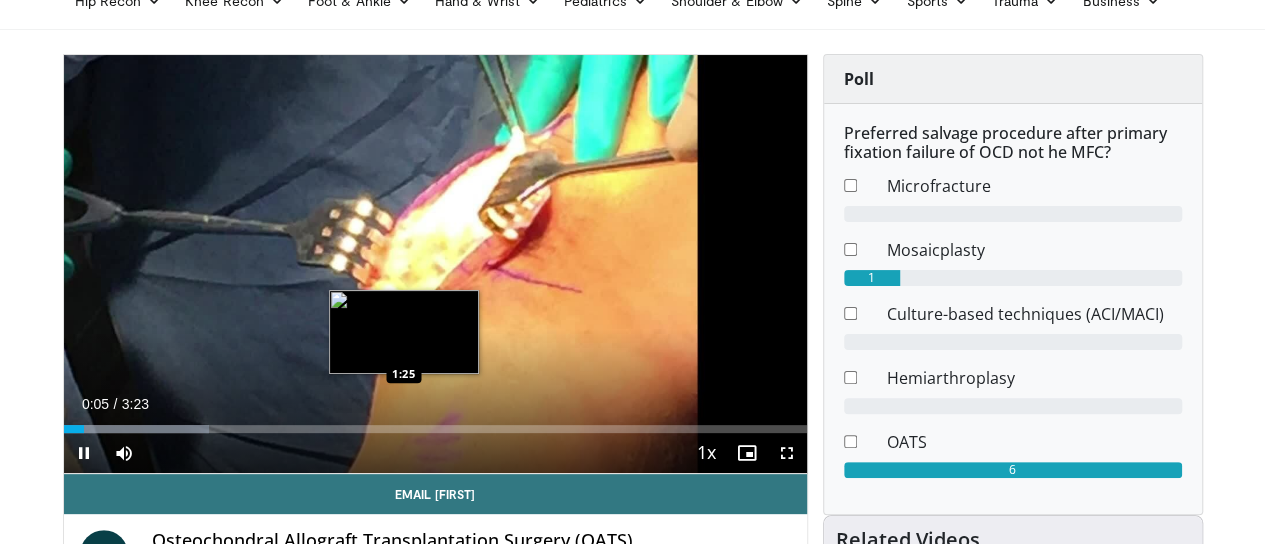 click on "Loaded :  19.62% 0:05 1:25" at bounding box center [435, 429] 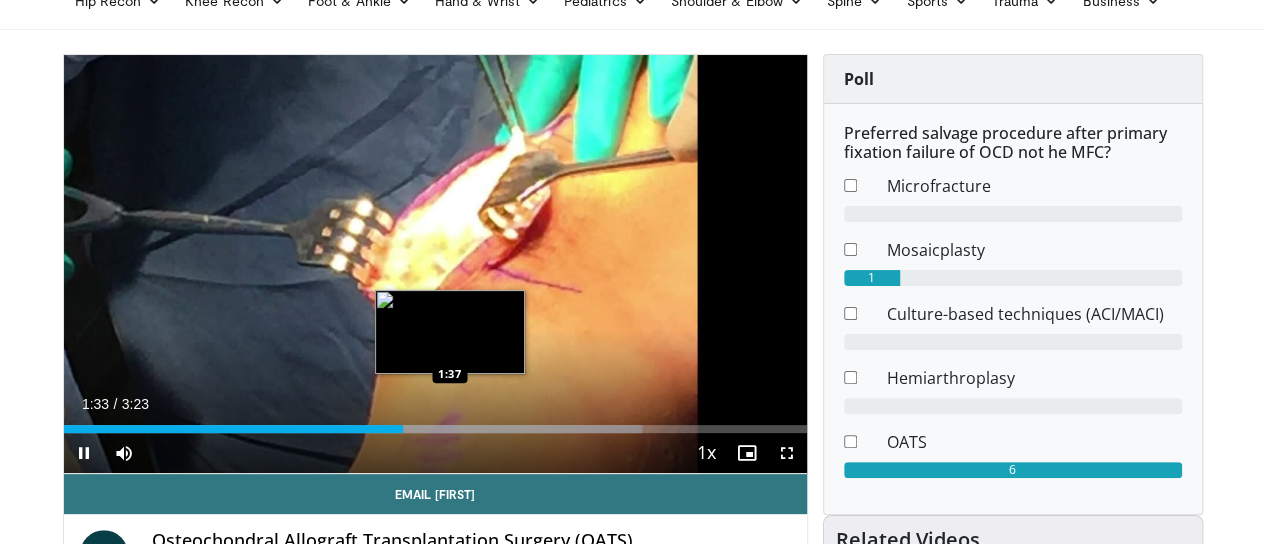 click on "Loaded :  77.82% 1:33 1:37" at bounding box center [435, 423] 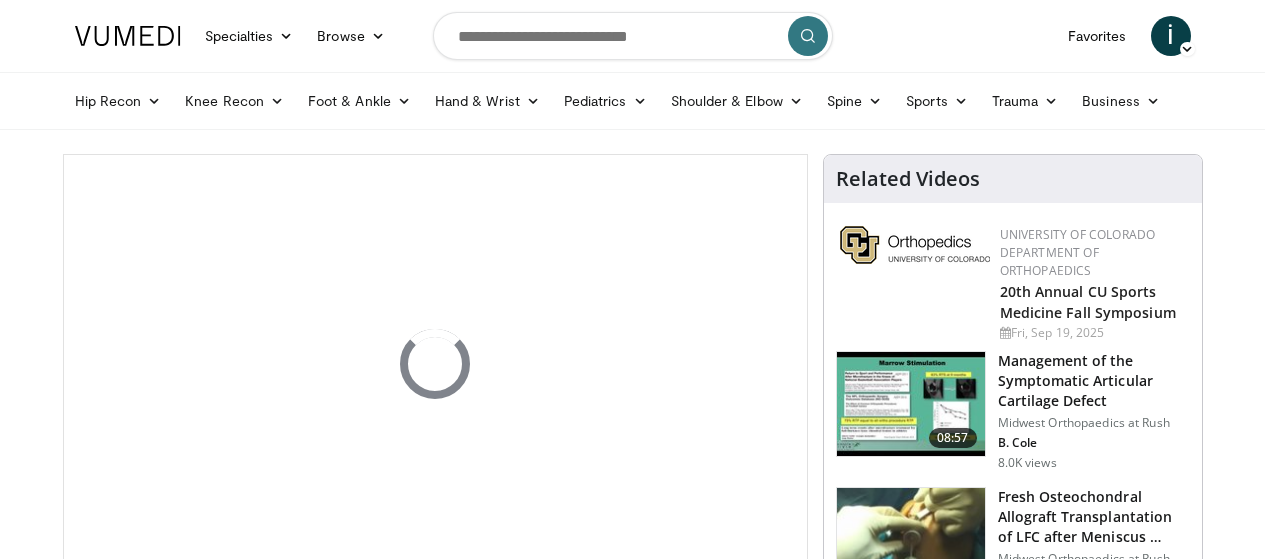 scroll, scrollTop: 0, scrollLeft: 0, axis: both 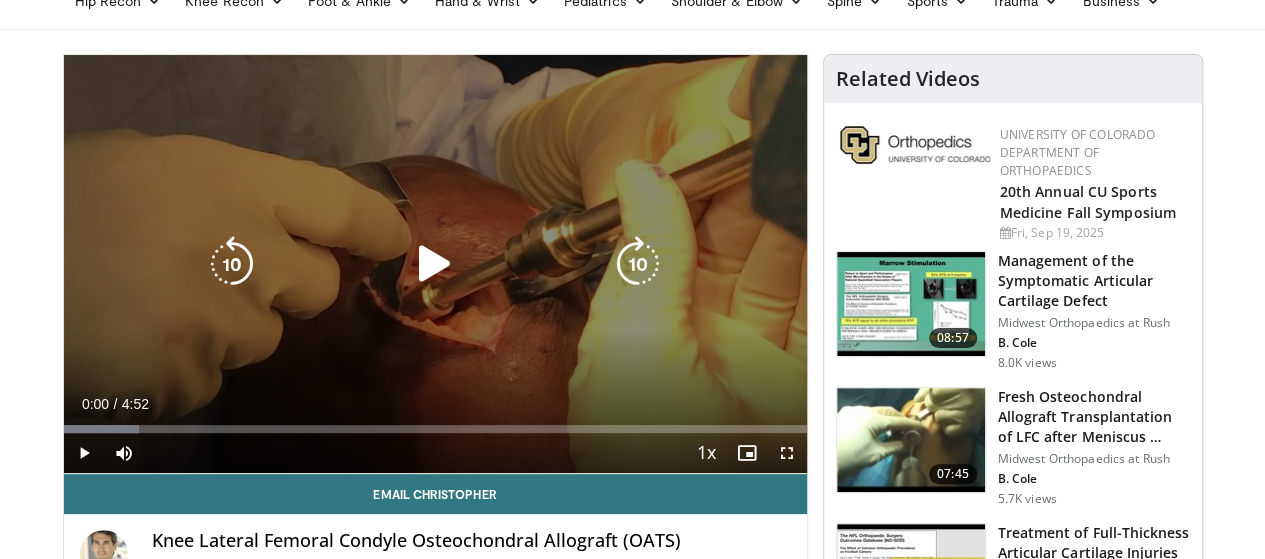 click at bounding box center (435, 264) 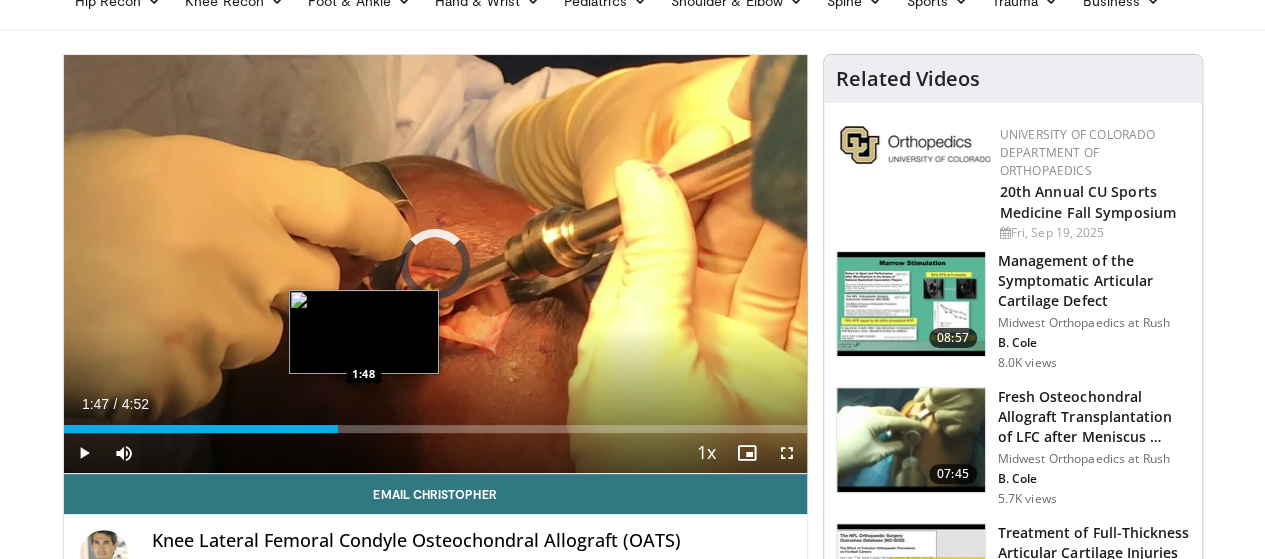 click on "Loaded :  16.94% 1:47 1:48" at bounding box center (435, 429) 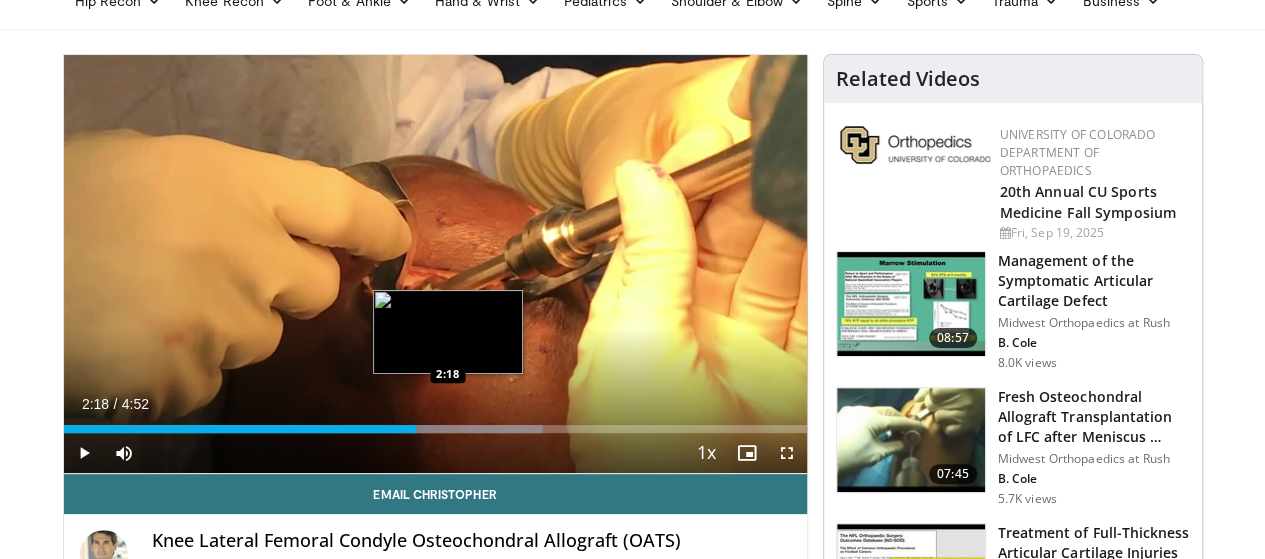 click at bounding box center [430, 429] 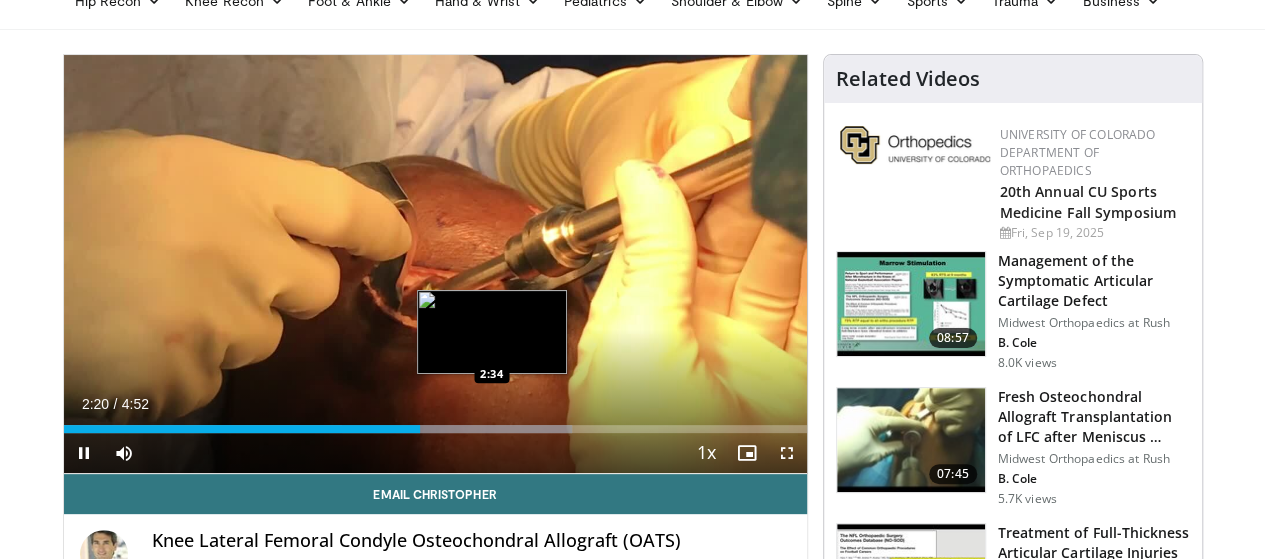 click at bounding box center [457, 429] 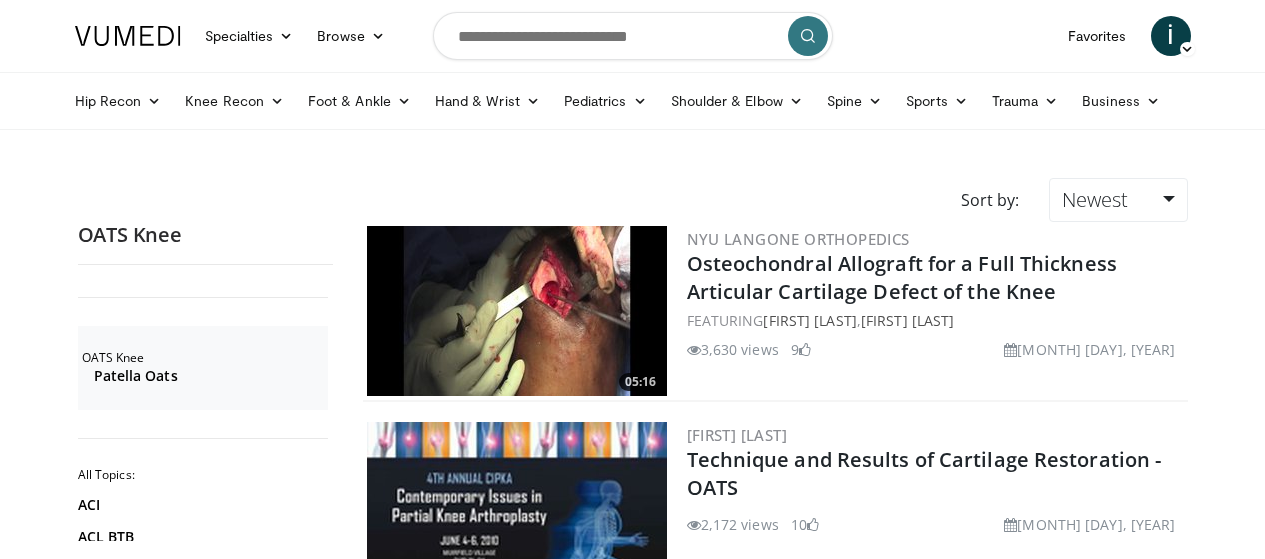 scroll, scrollTop: 0, scrollLeft: 0, axis: both 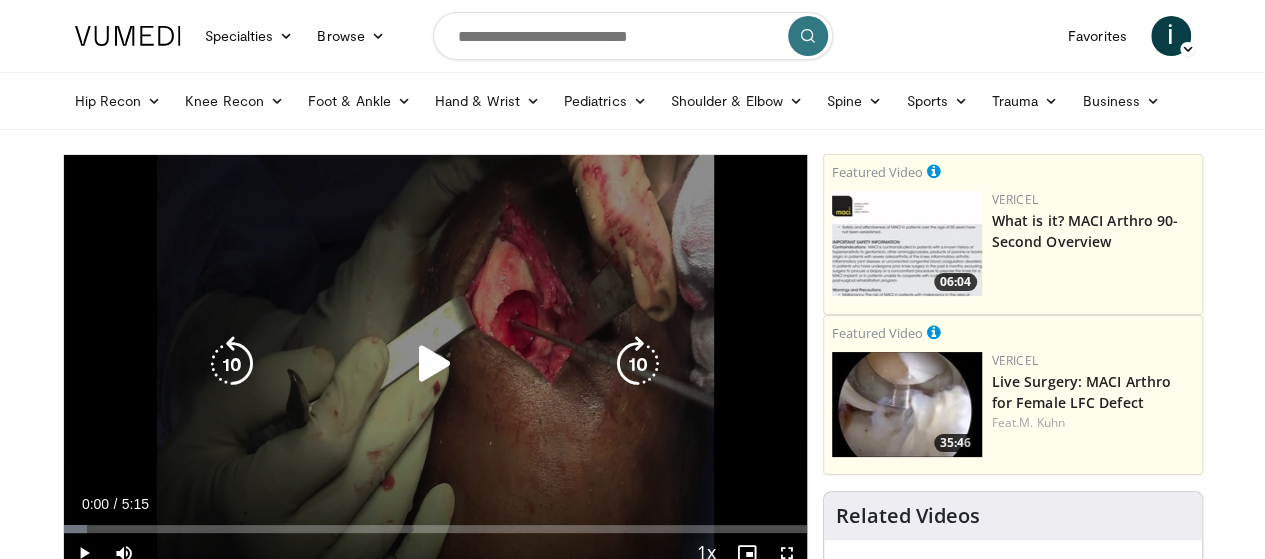 click on "10 seconds
Tap to unmute" at bounding box center [435, 364] 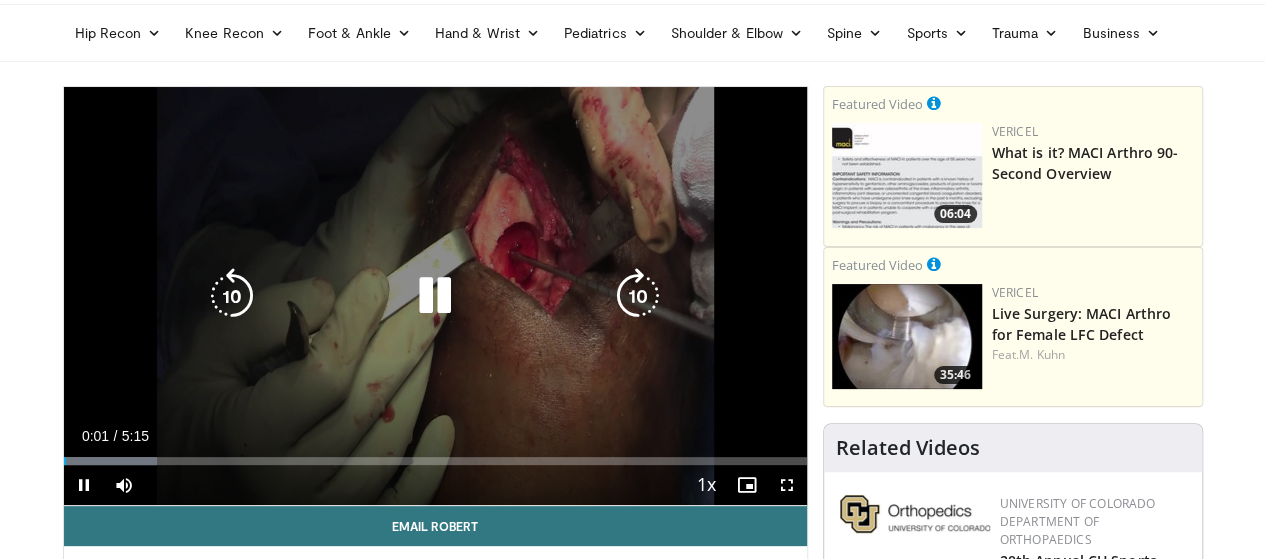 scroll, scrollTop: 100, scrollLeft: 0, axis: vertical 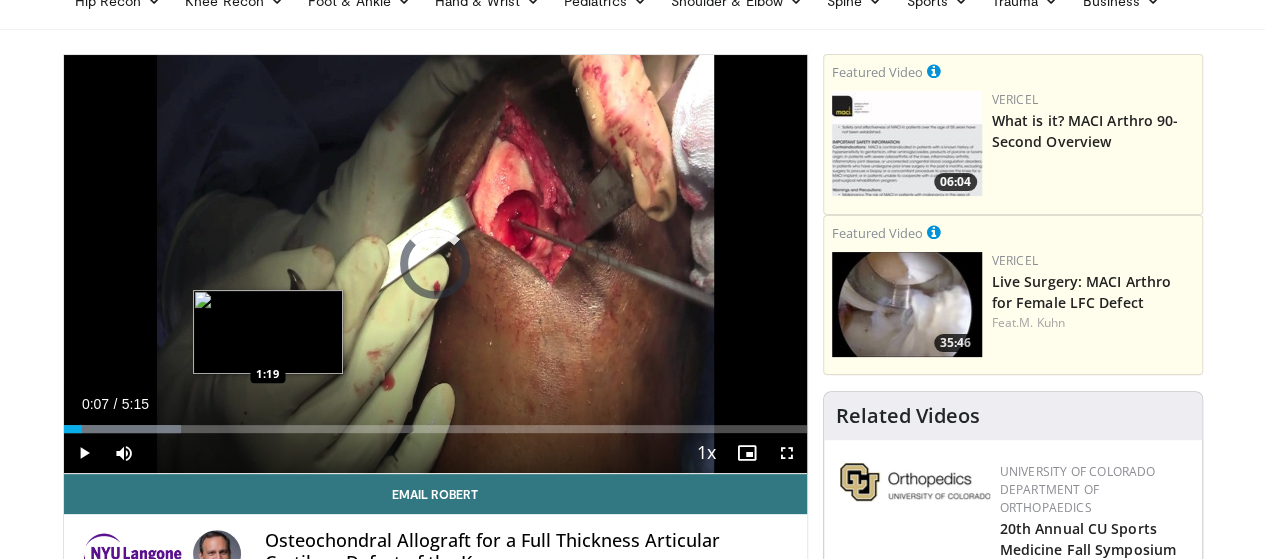 click on "Loaded :  15.78% 0:08 1:19" at bounding box center [435, 423] 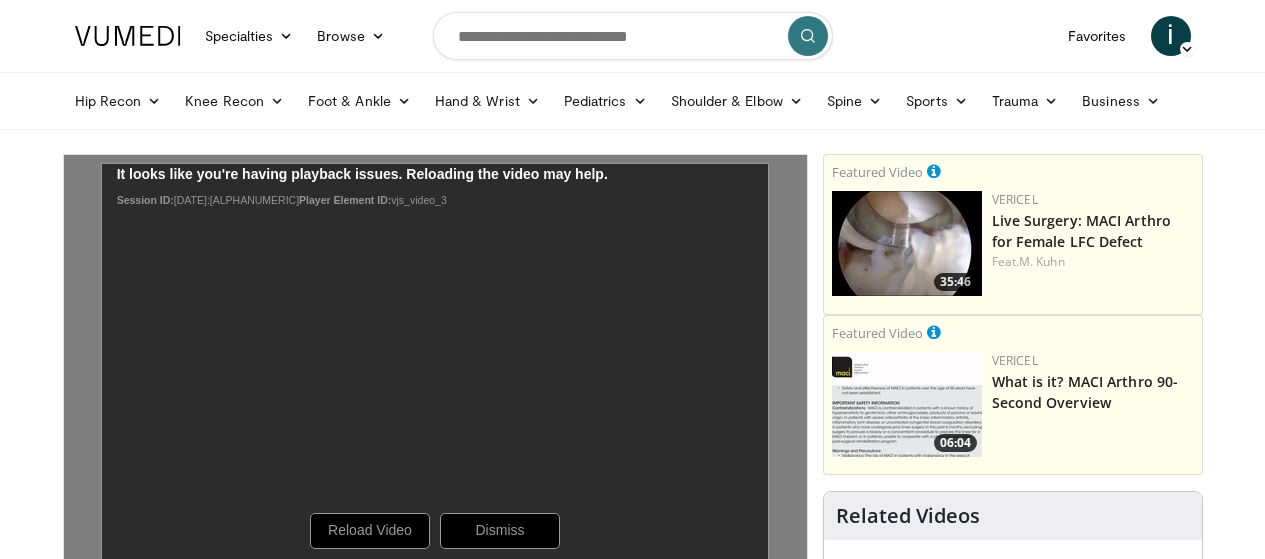 scroll, scrollTop: 0, scrollLeft: 0, axis: both 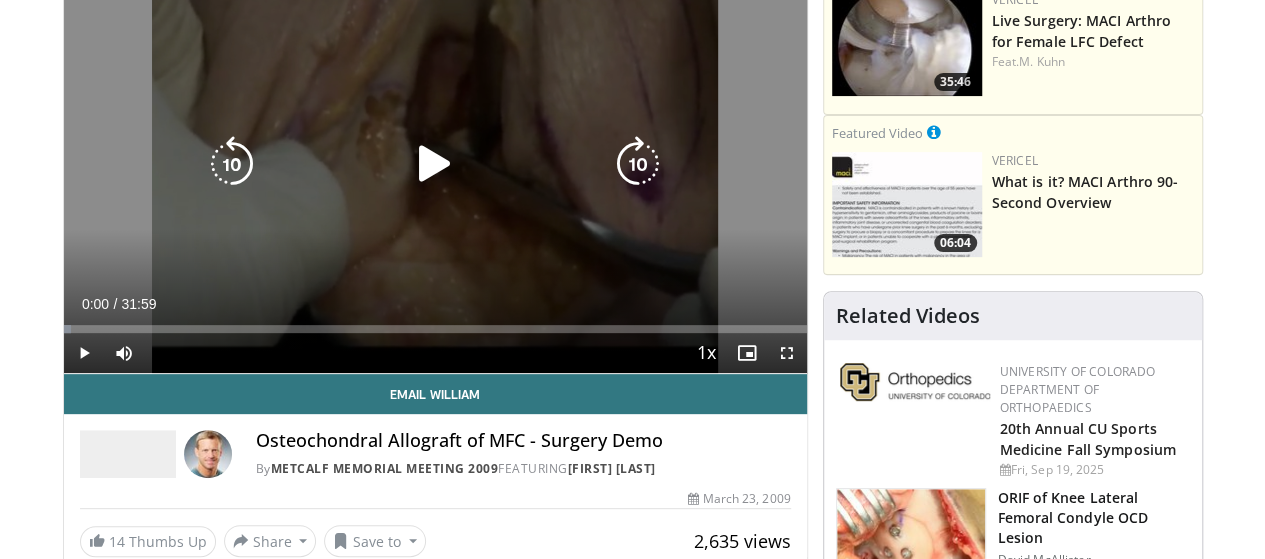click at bounding box center (435, 164) 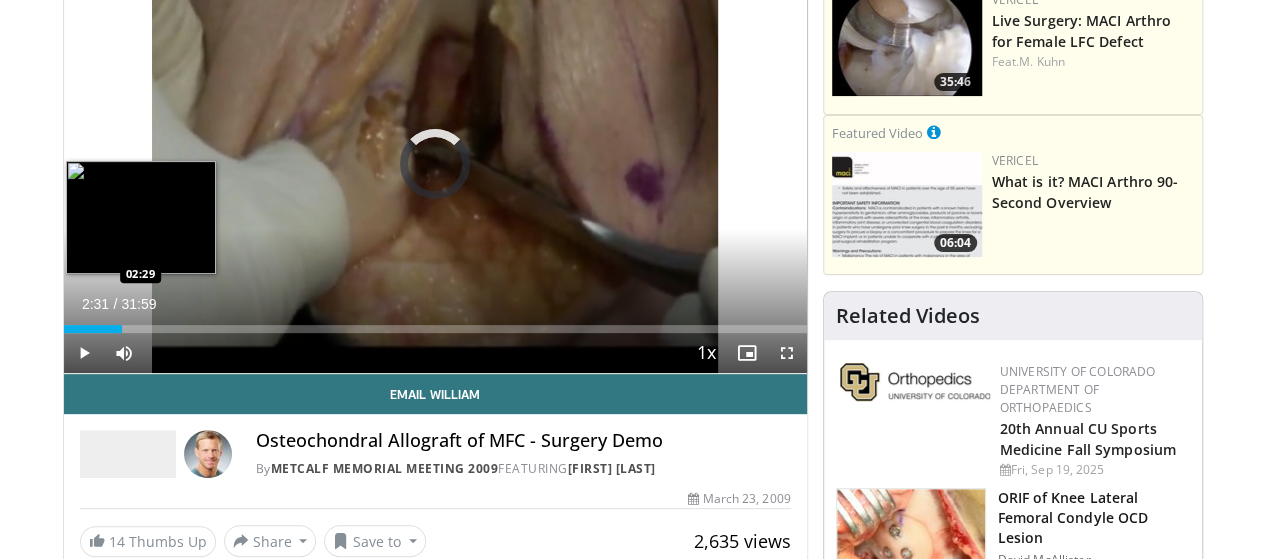 click on "Loaded :  6.76% 02:31 02:29" at bounding box center [435, 329] 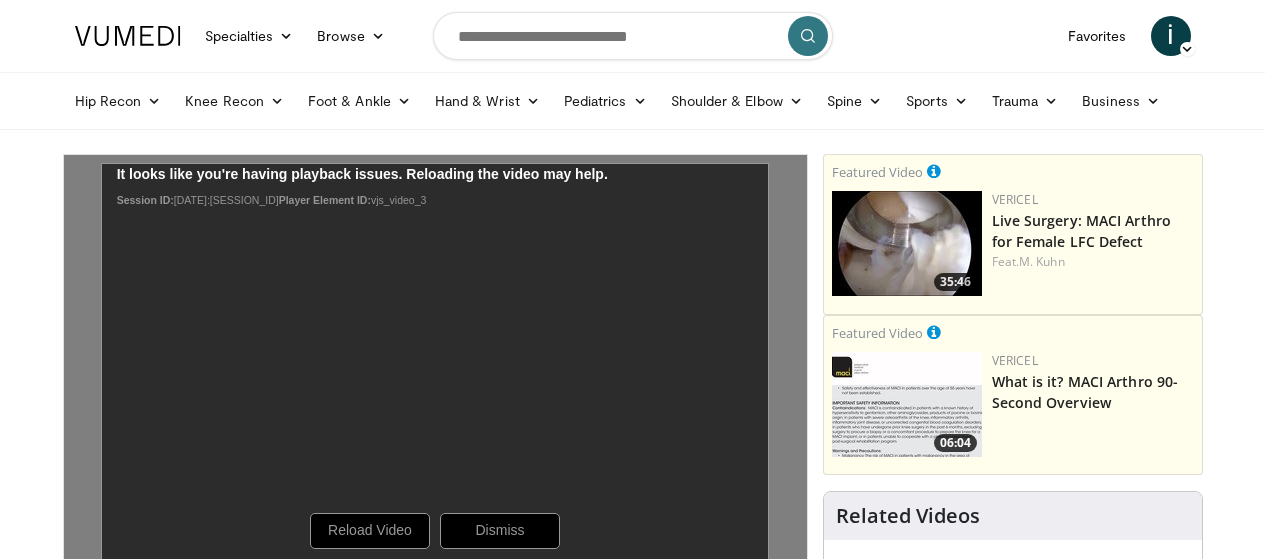 scroll, scrollTop: 0, scrollLeft: 0, axis: both 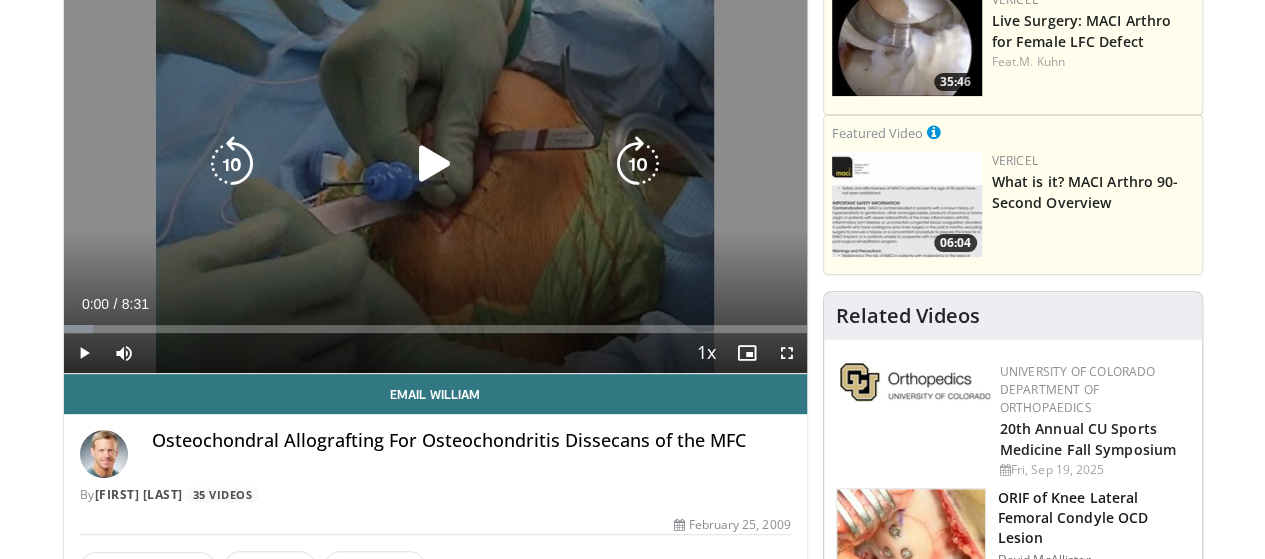 click at bounding box center (435, 164) 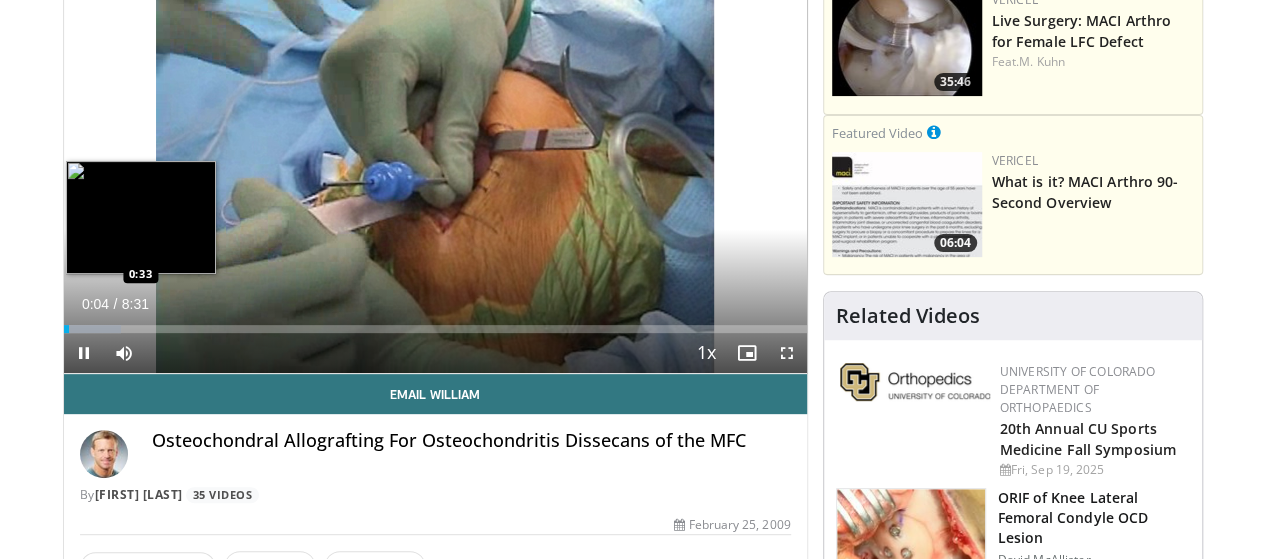 click on "**********" at bounding box center [435, 164] 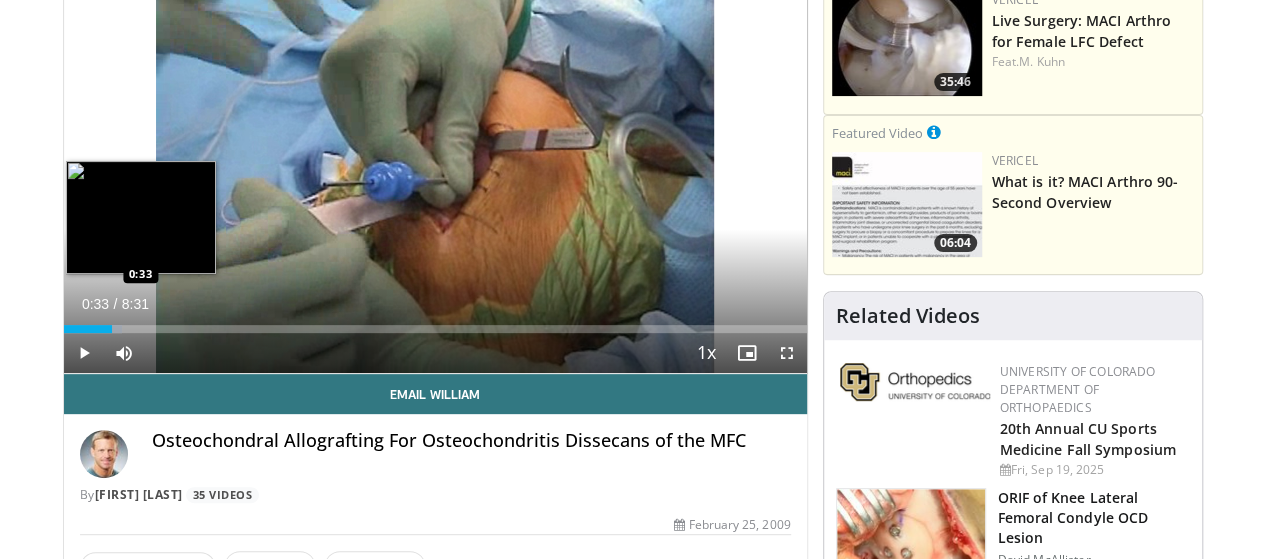 click at bounding box center [93, 329] 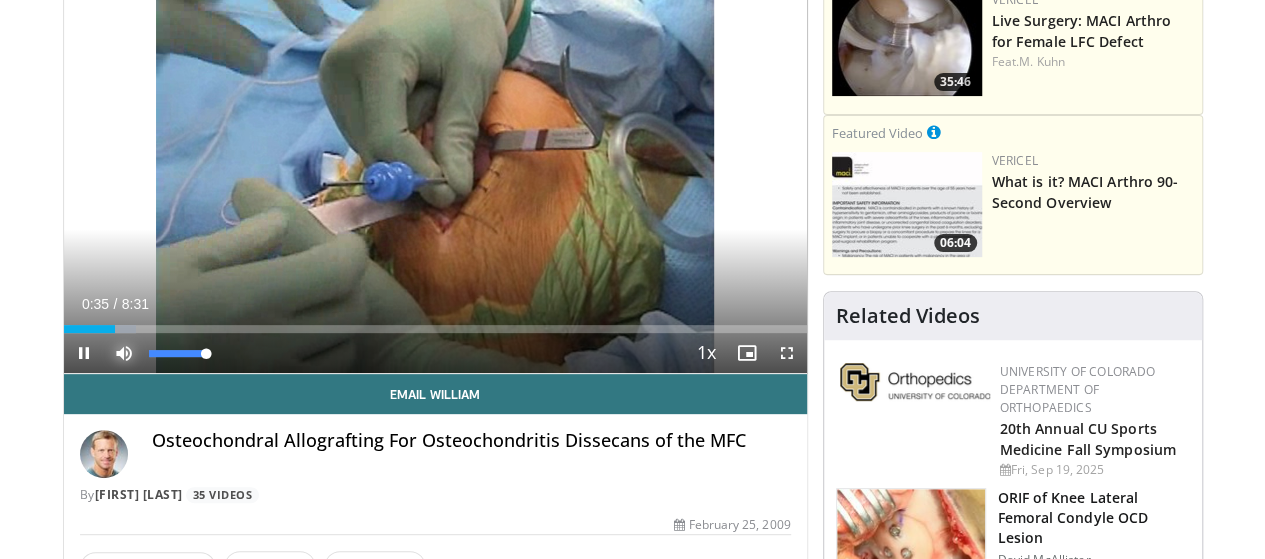 click at bounding box center (124, 353) 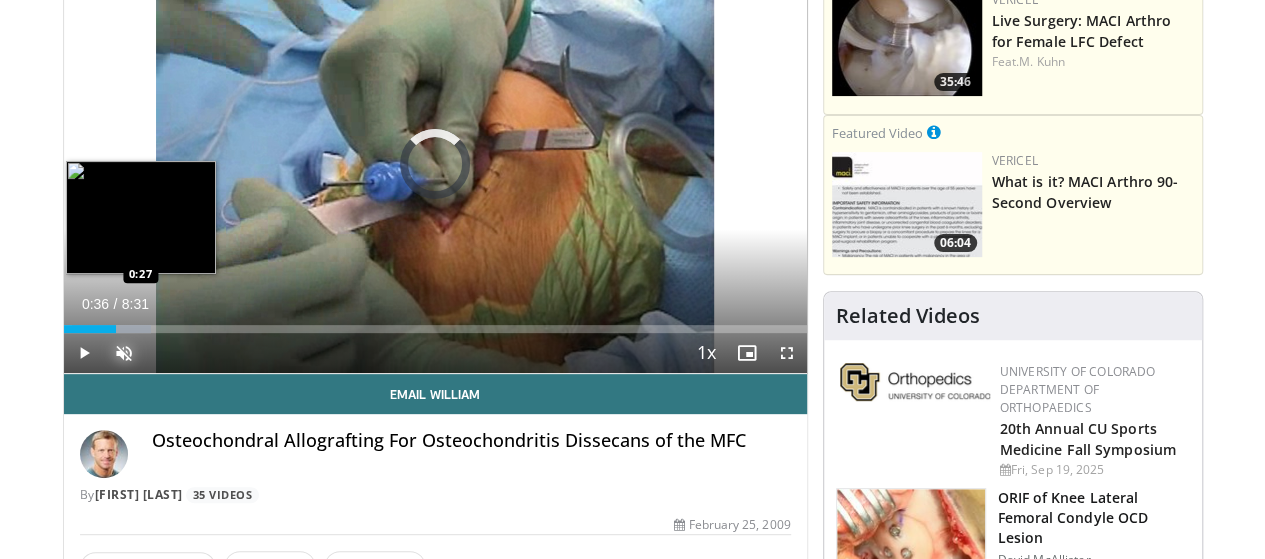 click on "0:36" at bounding box center (90, 329) 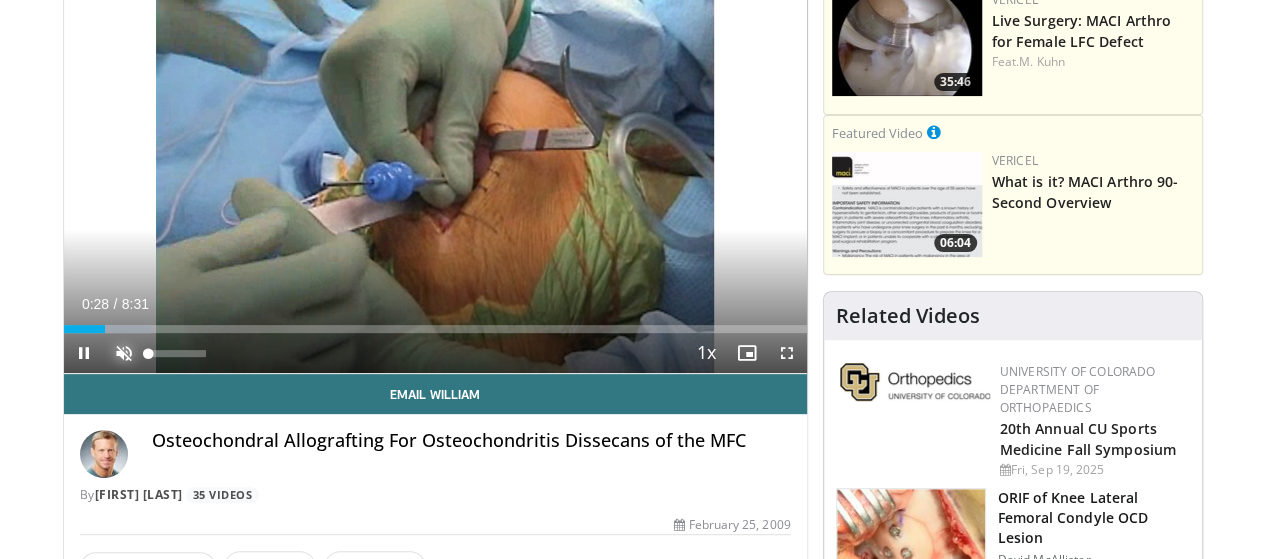 click at bounding box center (124, 353) 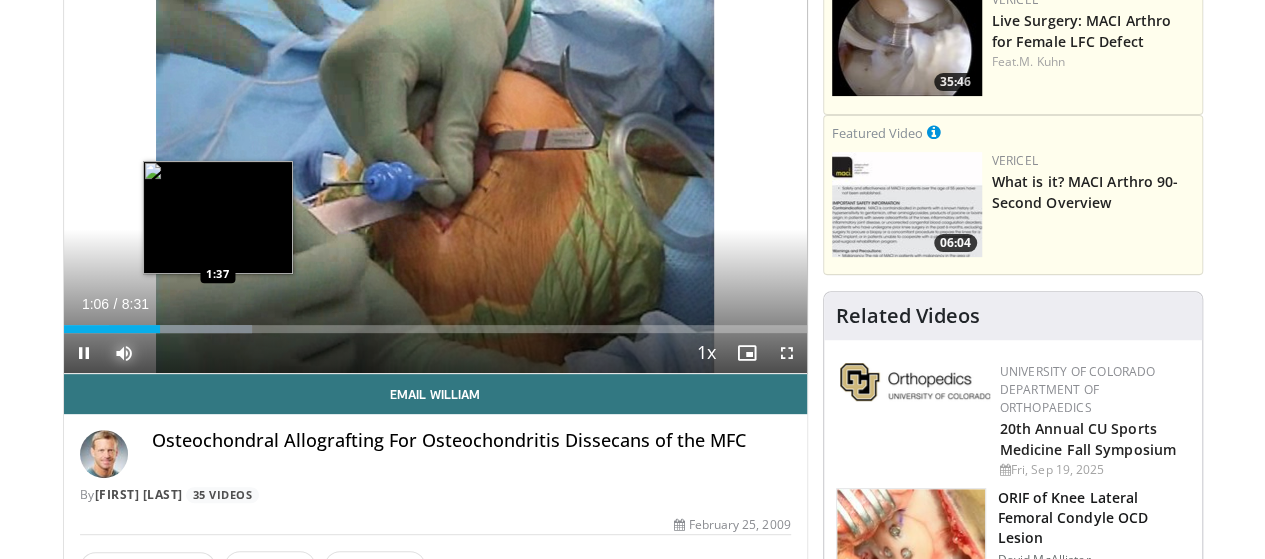 click on "Loaded :  25.35% 1:06 1:37" at bounding box center [435, 329] 